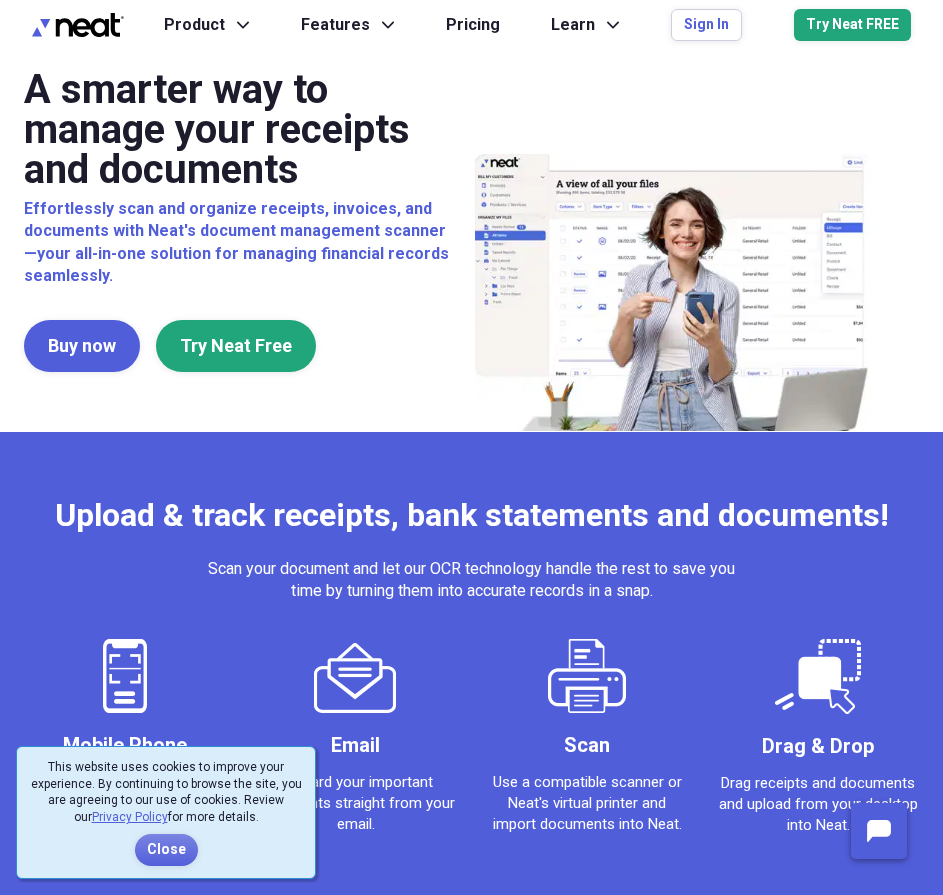 scroll, scrollTop: 0, scrollLeft: 0, axis: both 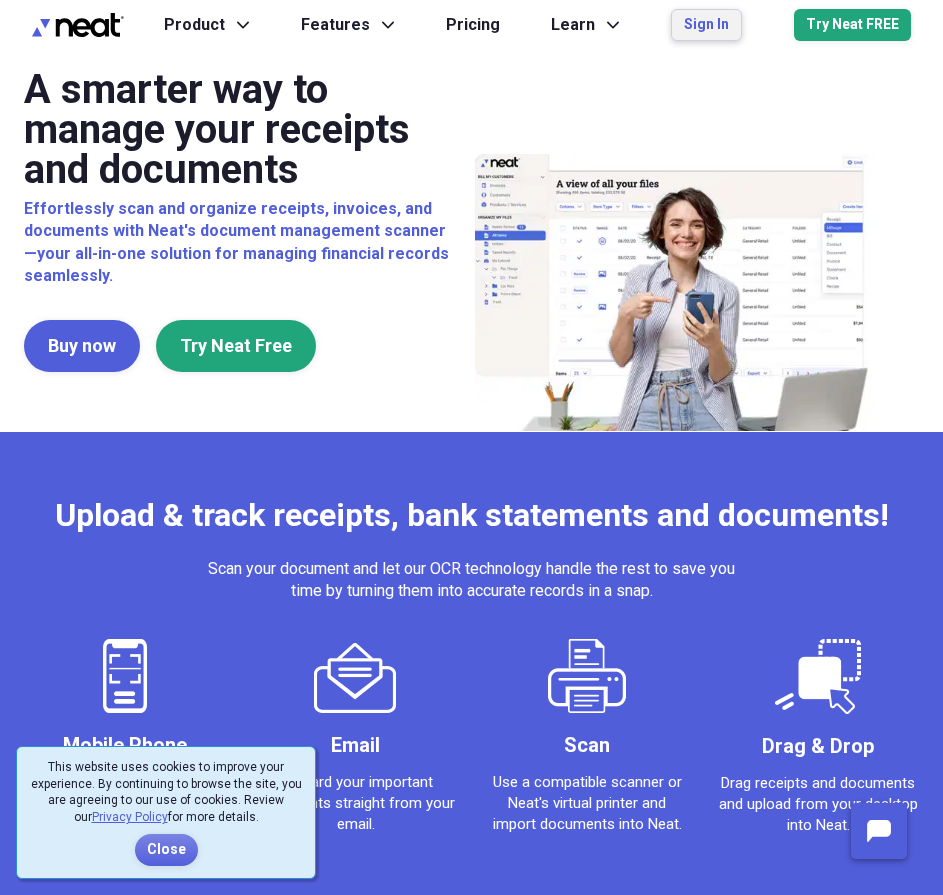 click on "Sign In" at bounding box center (706, 25) 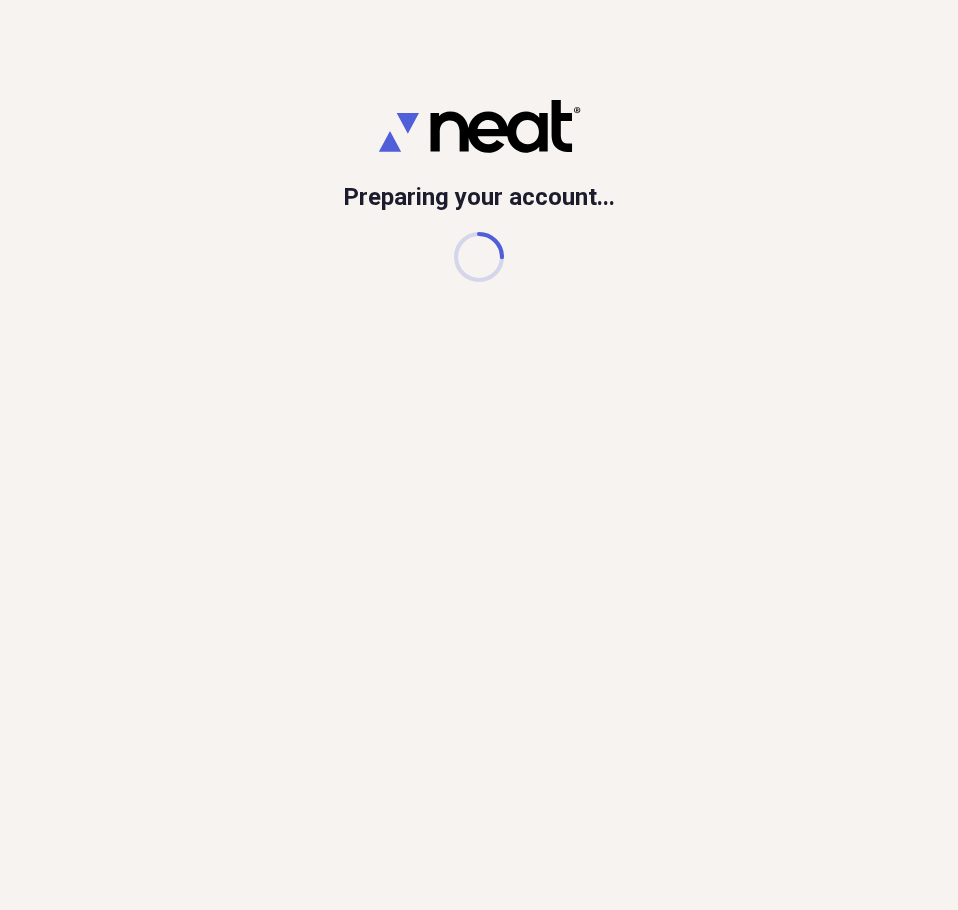 scroll, scrollTop: 0, scrollLeft: 0, axis: both 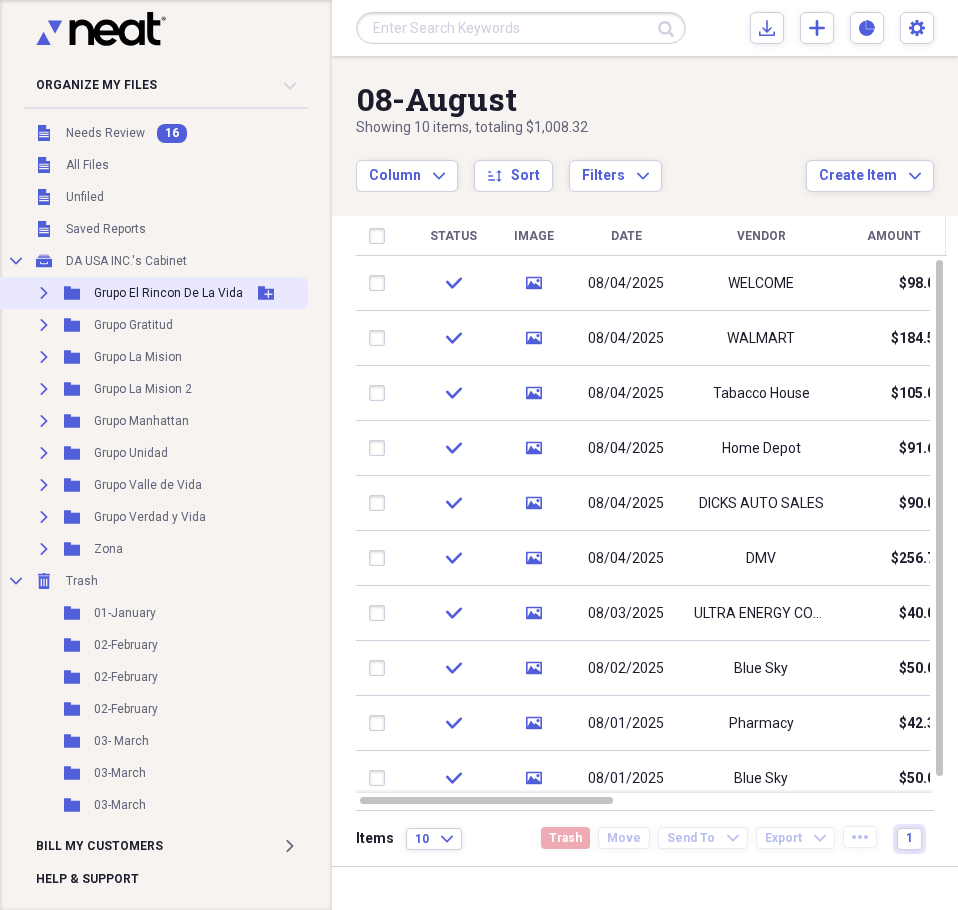click on "Expand" 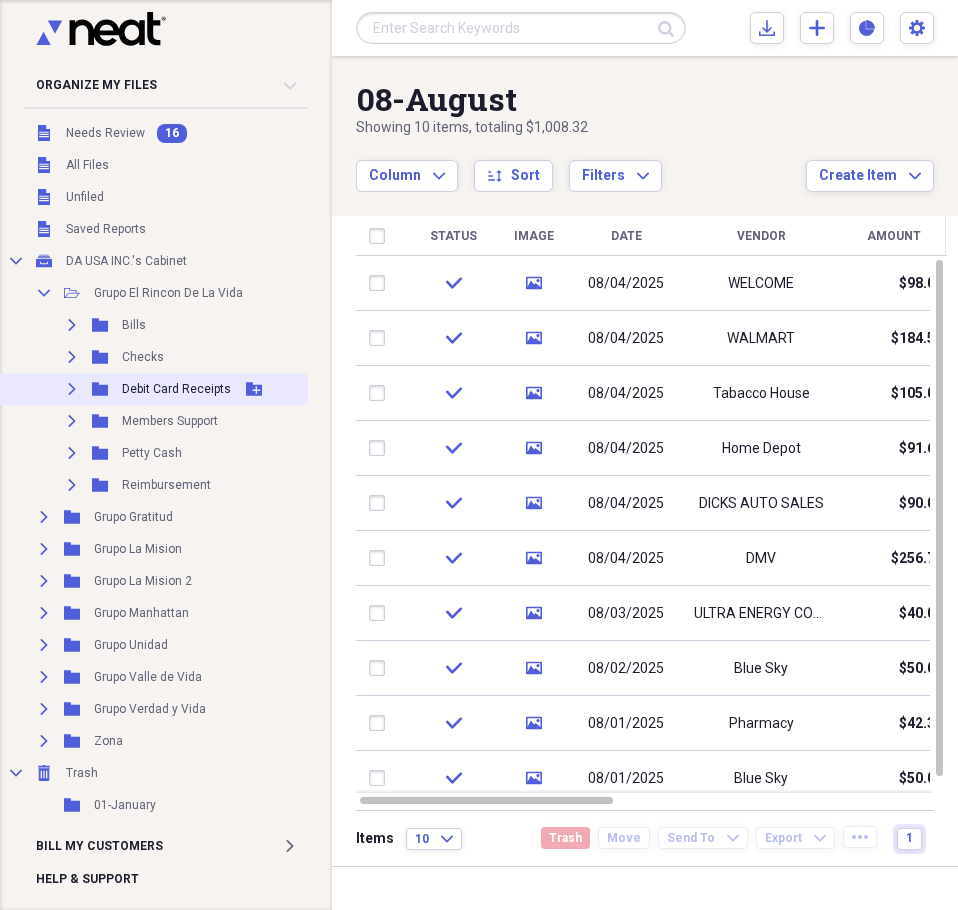 click on "Expand" 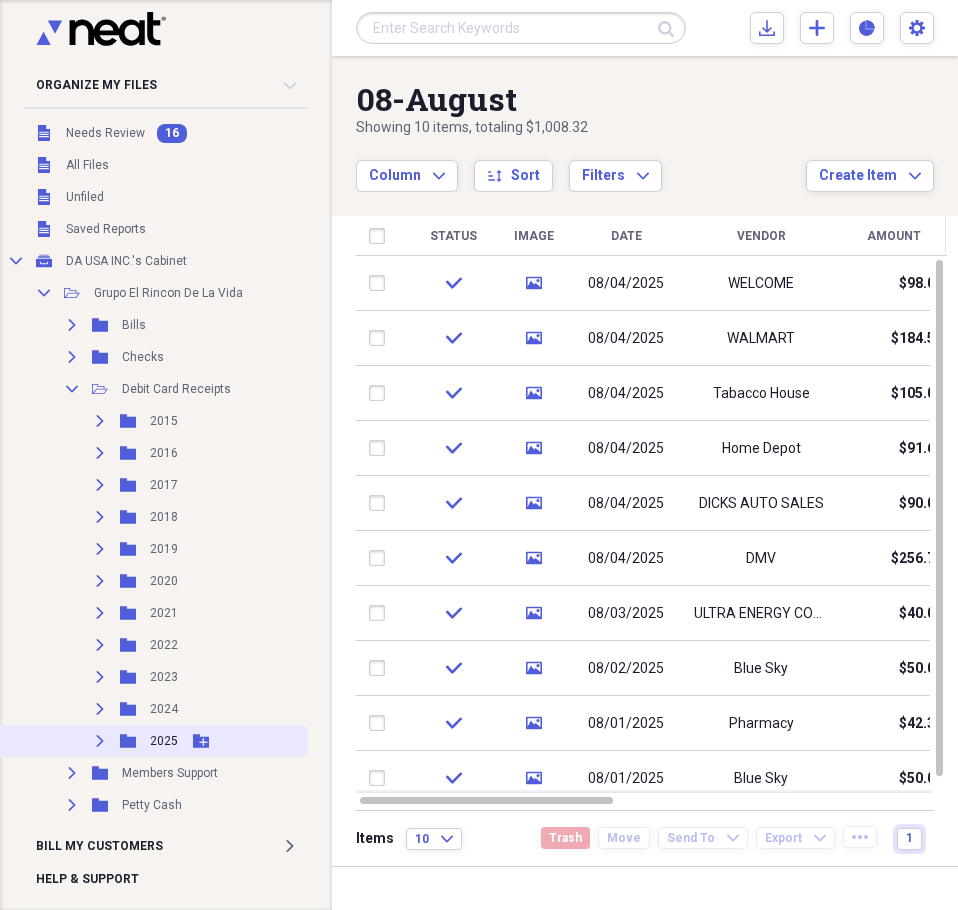 click on "Expand" 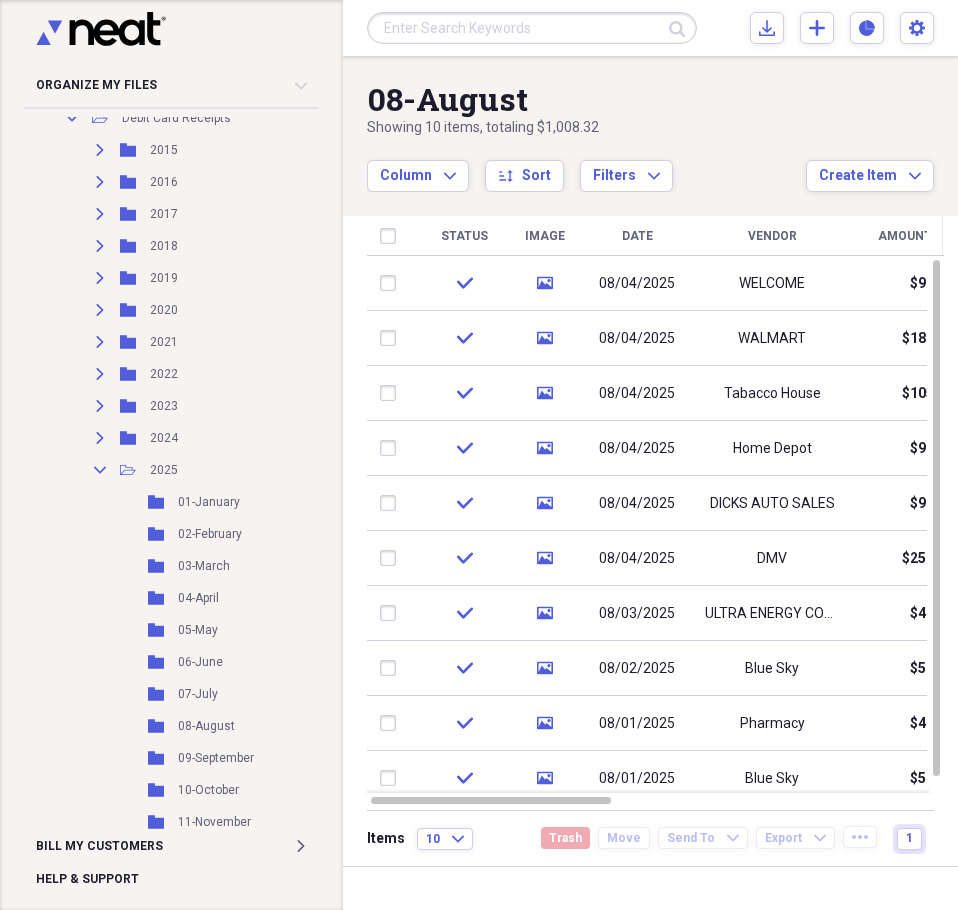 scroll, scrollTop: 289, scrollLeft: 0, axis: vertical 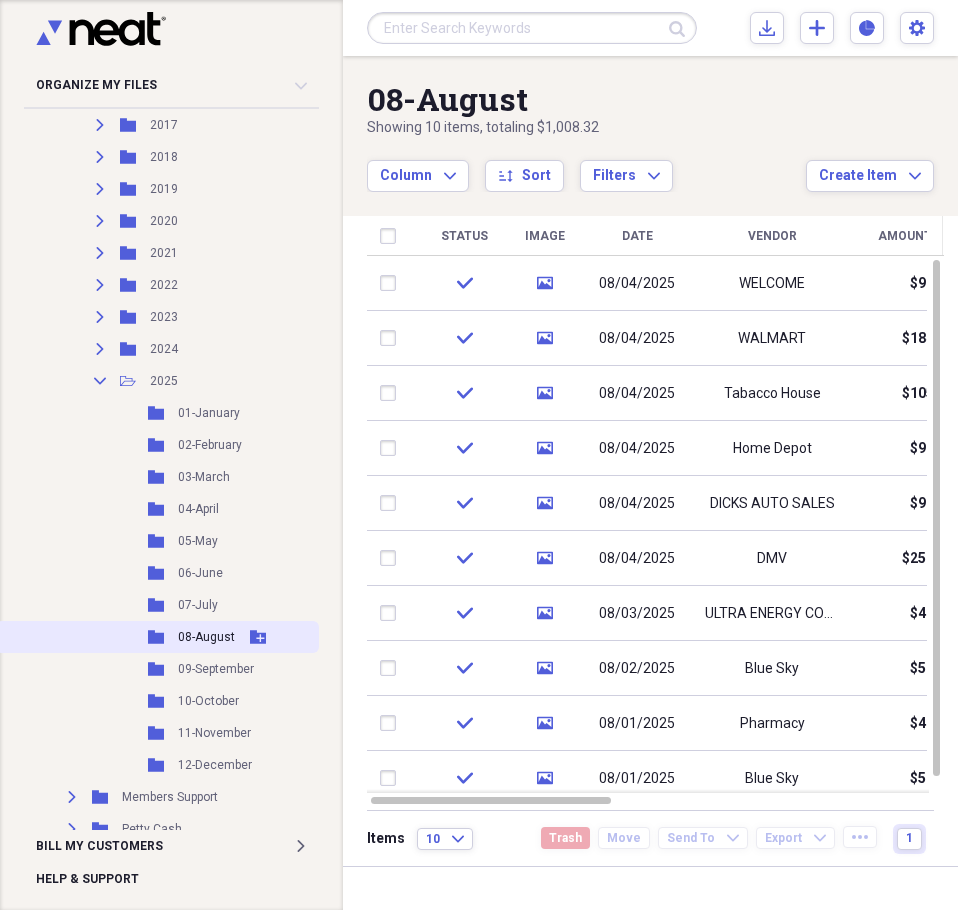 click on "08-August" at bounding box center [206, 637] 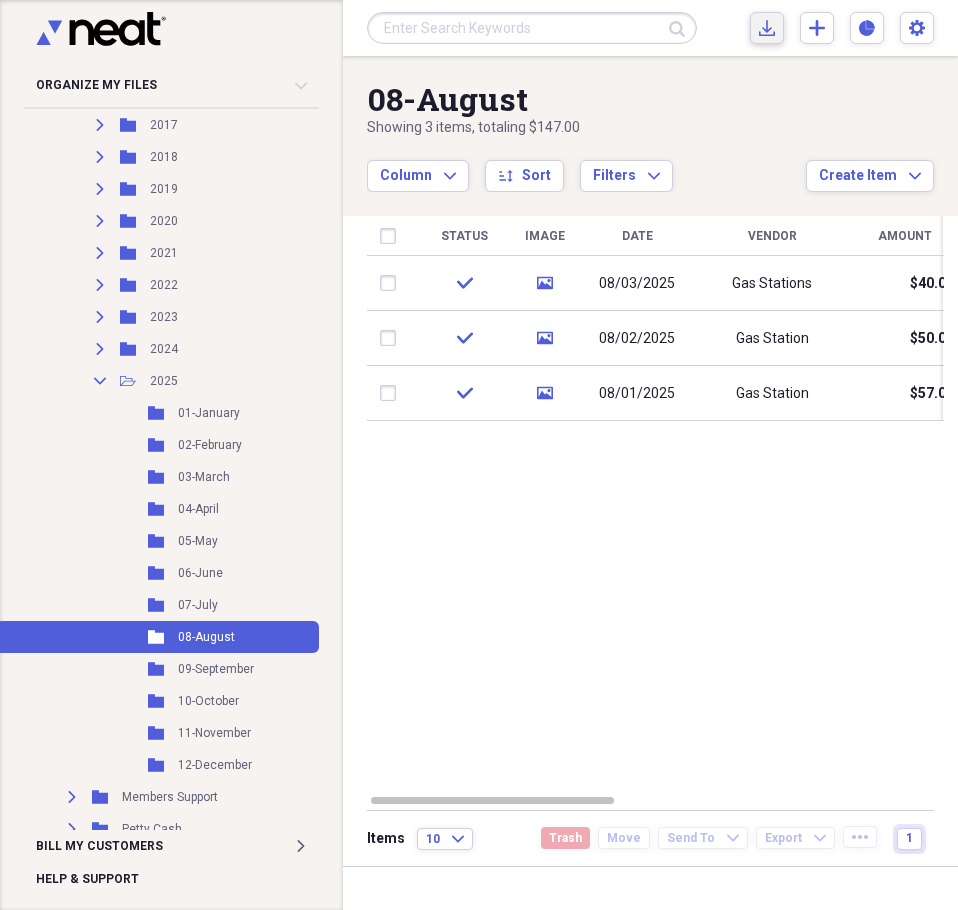 click on "Import Import" at bounding box center (767, 28) 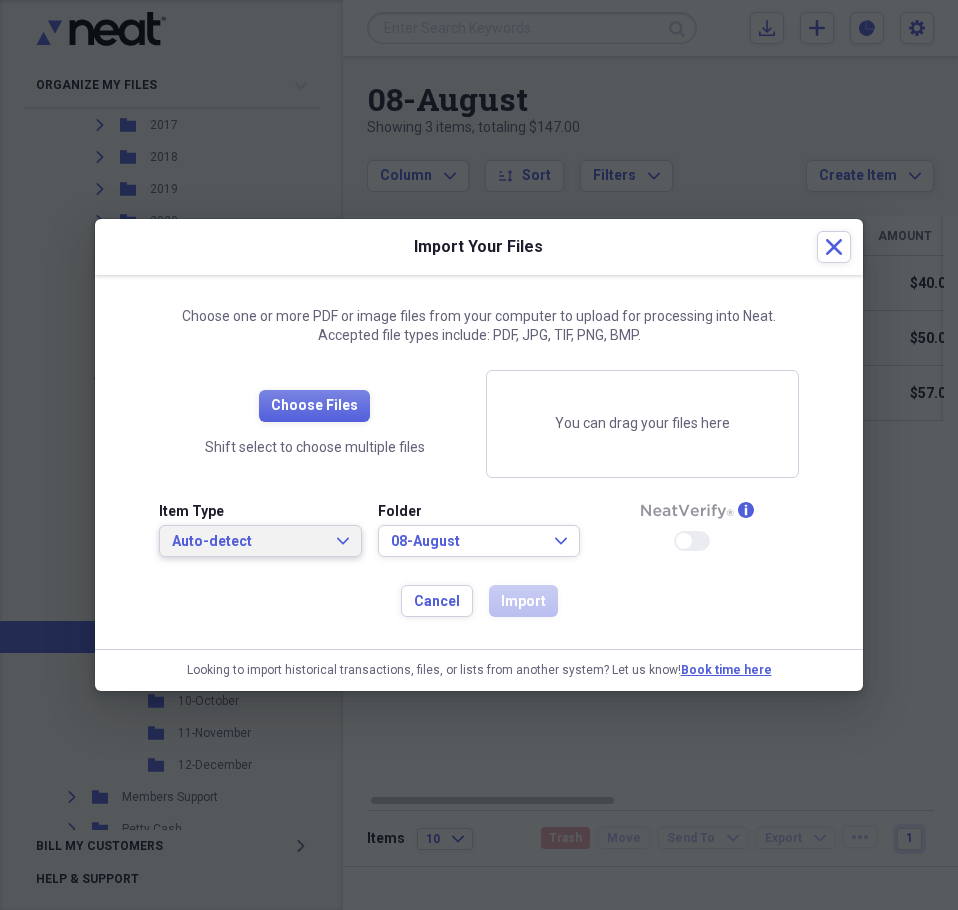 click on "Auto-detect" at bounding box center (248, 542) 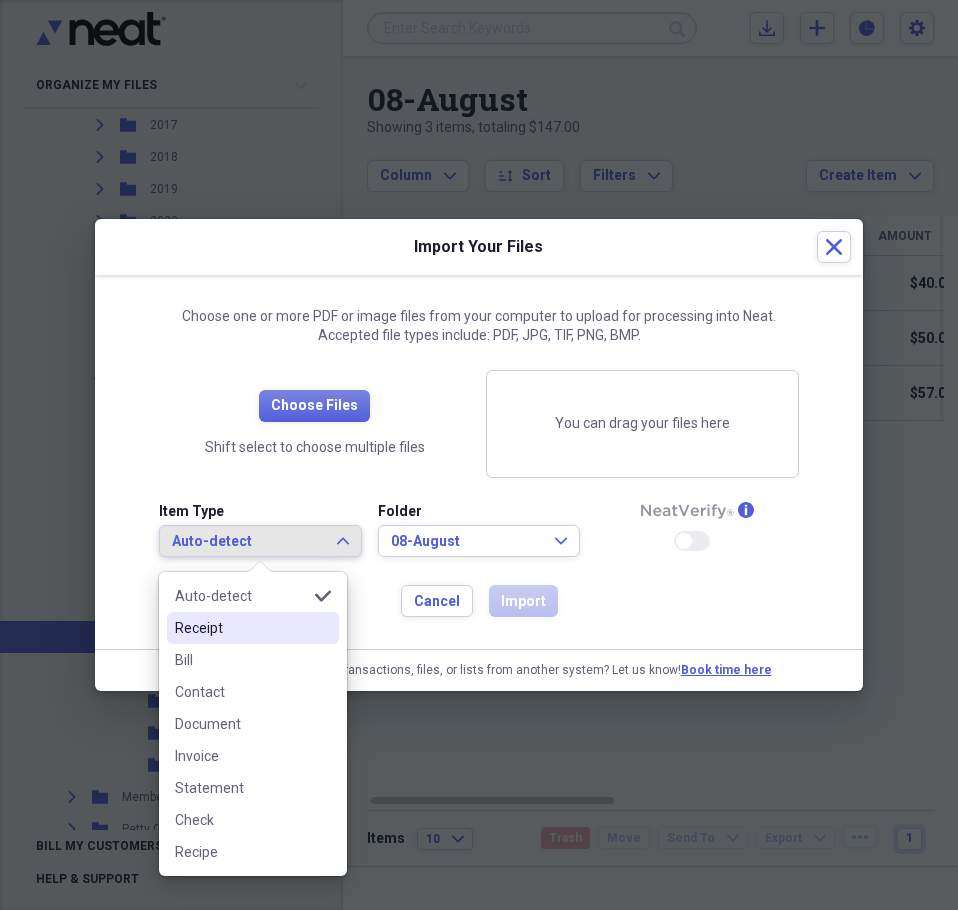 click on "Receipt" at bounding box center [241, 628] 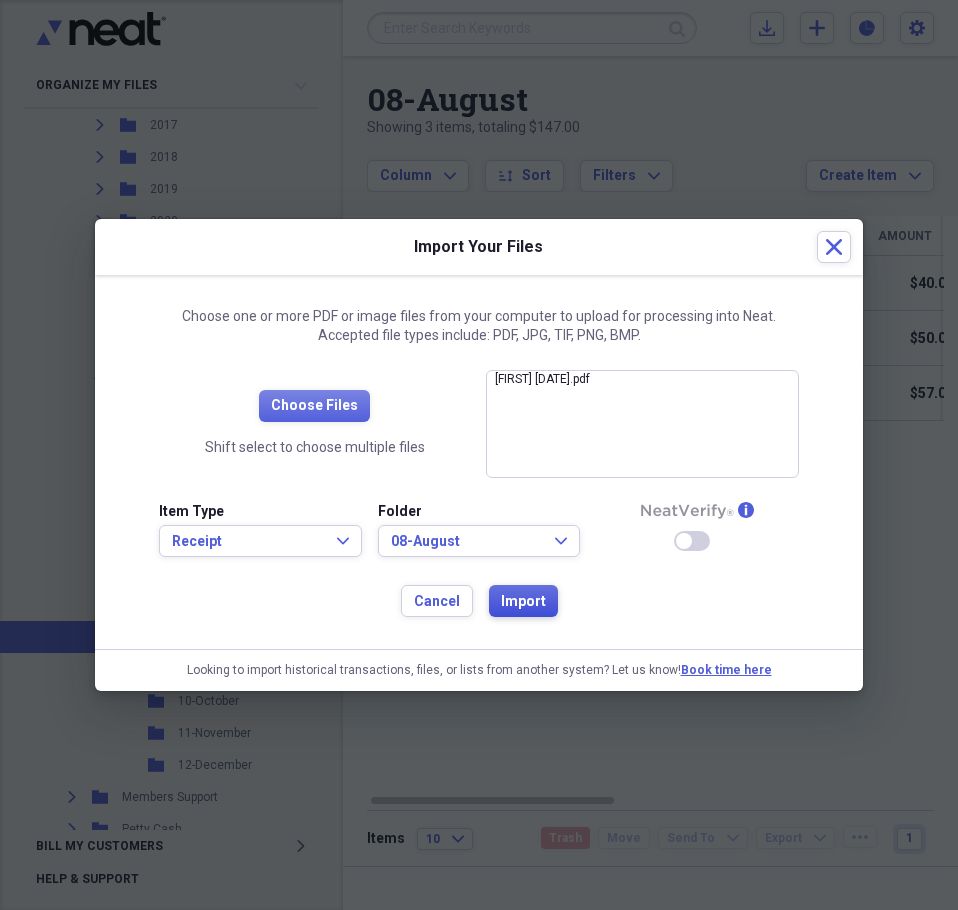 click on "Import" at bounding box center [523, 602] 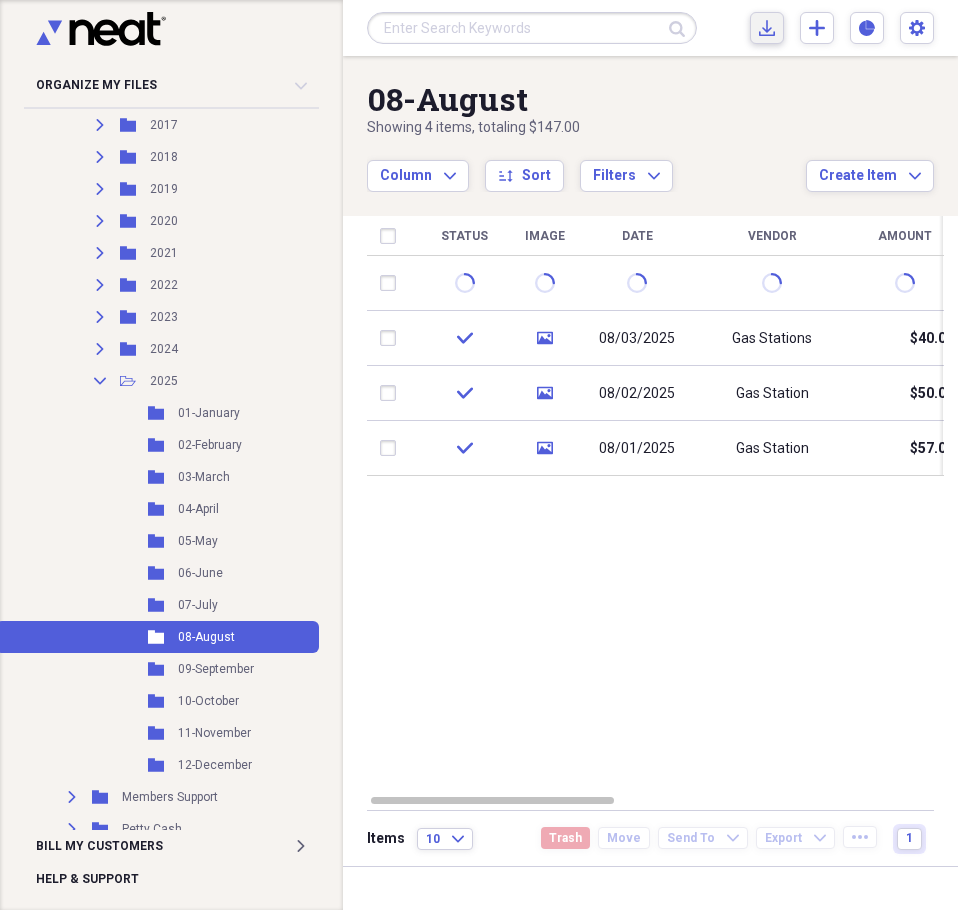 click on "Import" 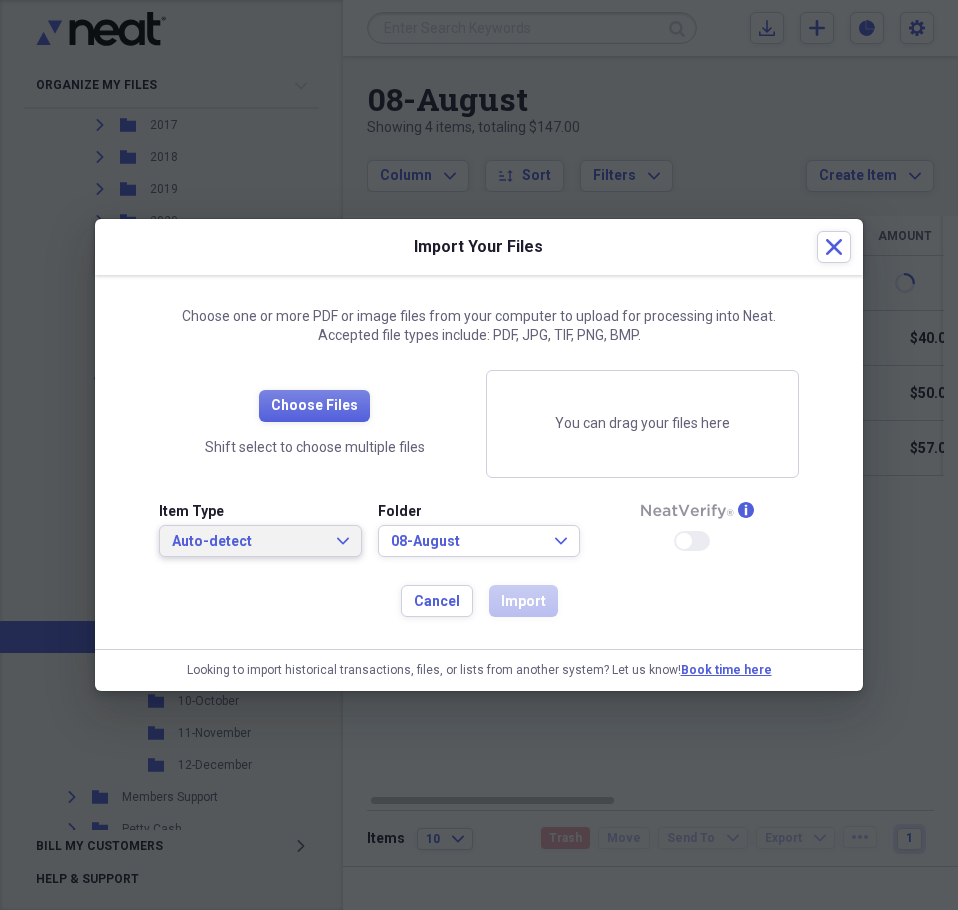 click on "Auto-detect" at bounding box center [248, 542] 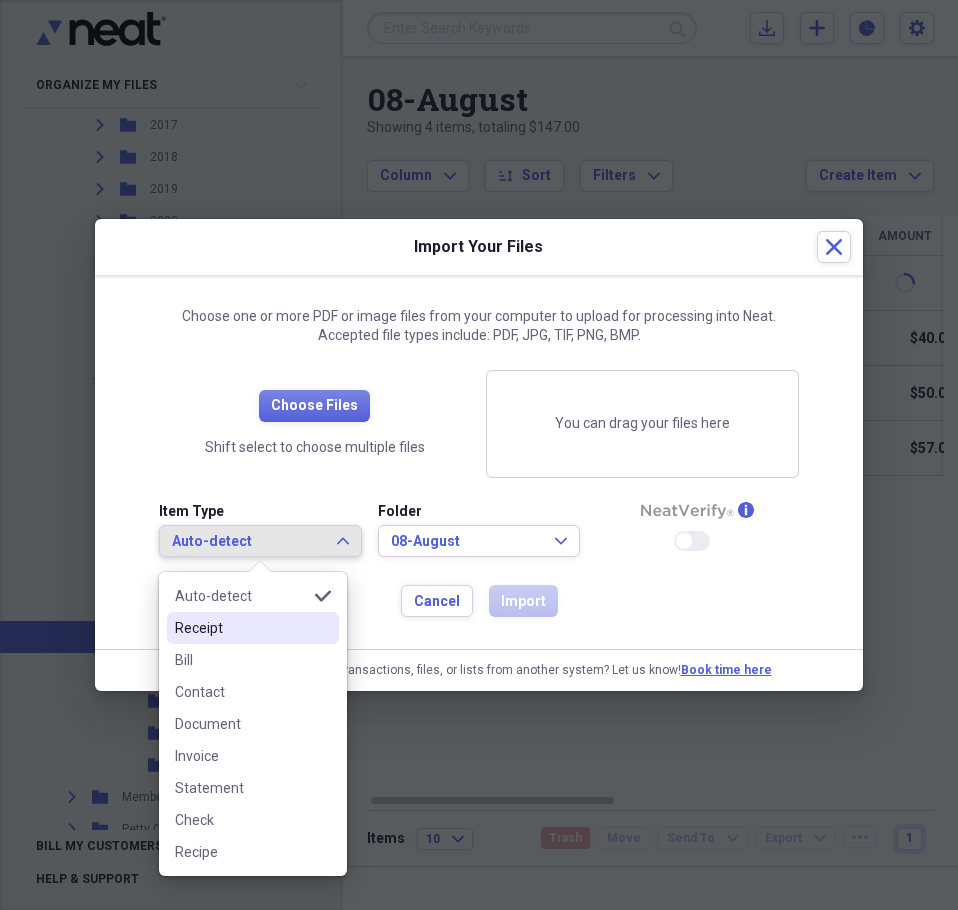 click on "Receipt" at bounding box center [241, 628] 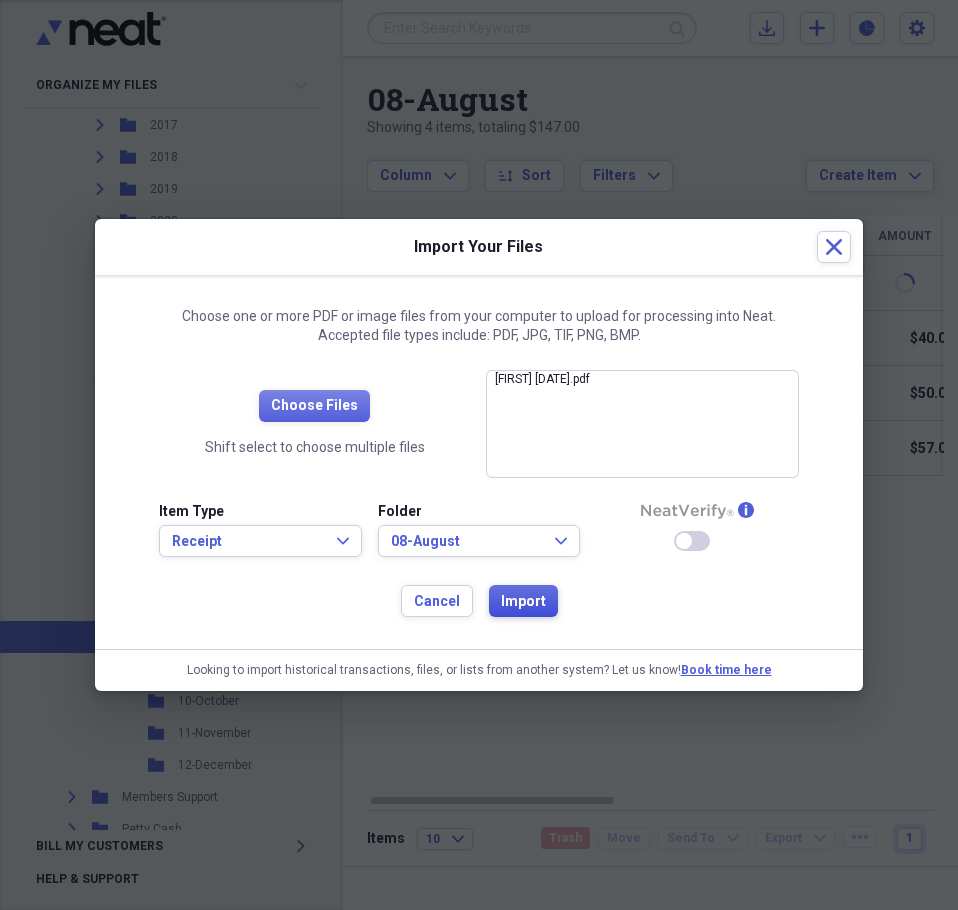 click on "Import" at bounding box center (523, 602) 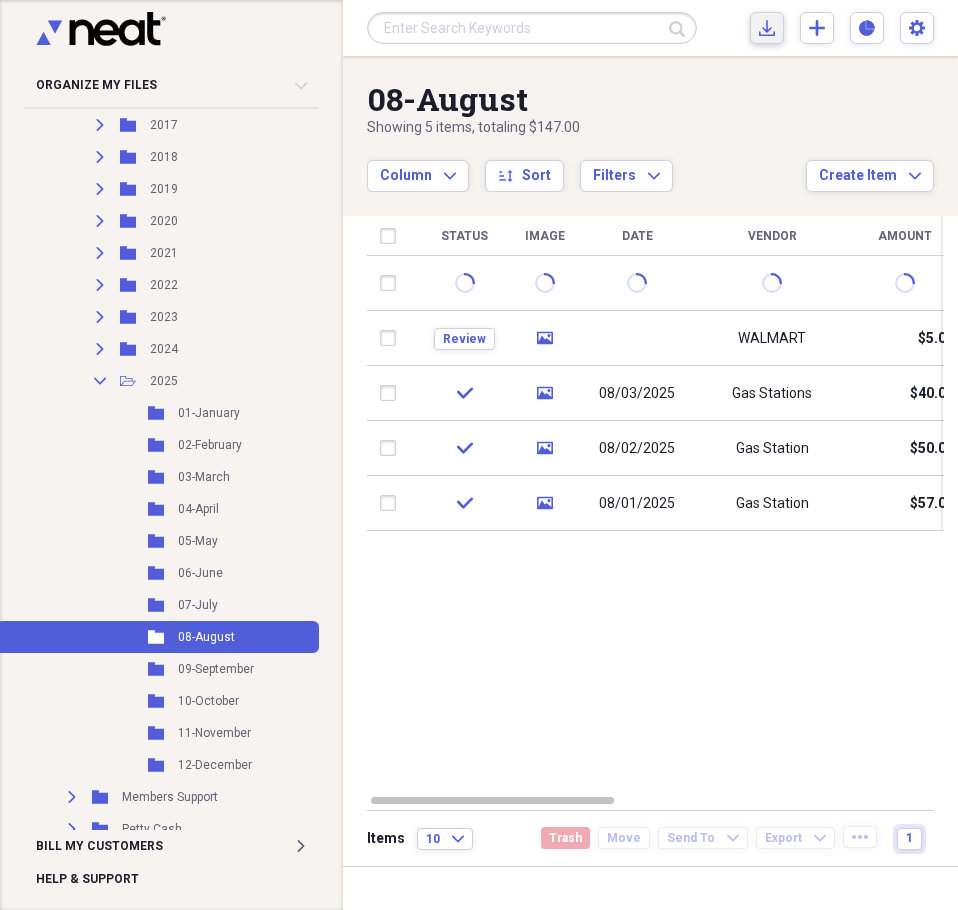 click on "Import" 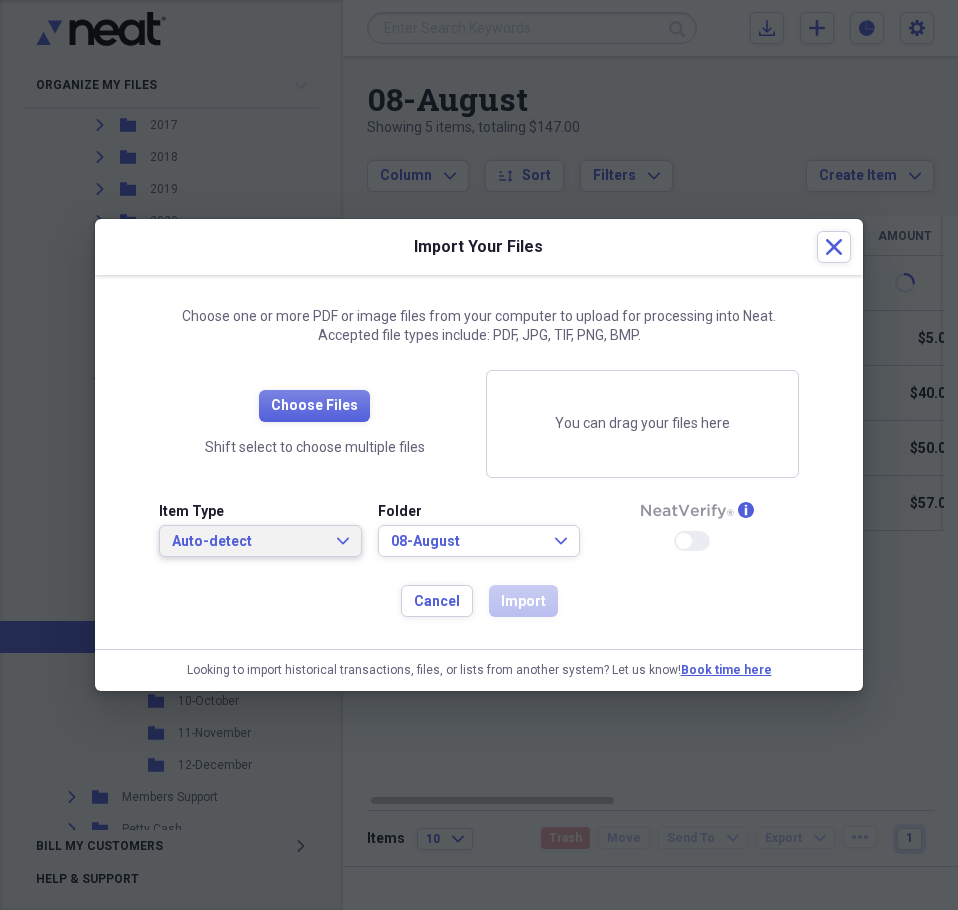 click on "Auto-detect" at bounding box center [248, 542] 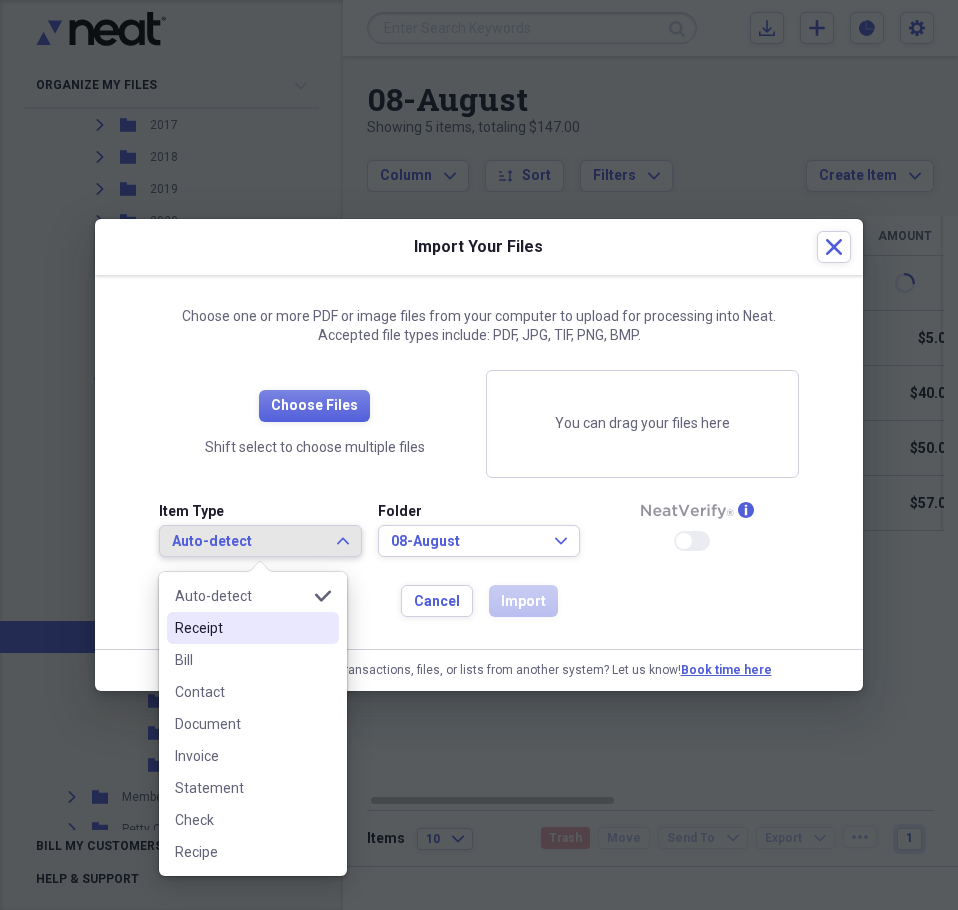 click on "Receipt" at bounding box center (241, 628) 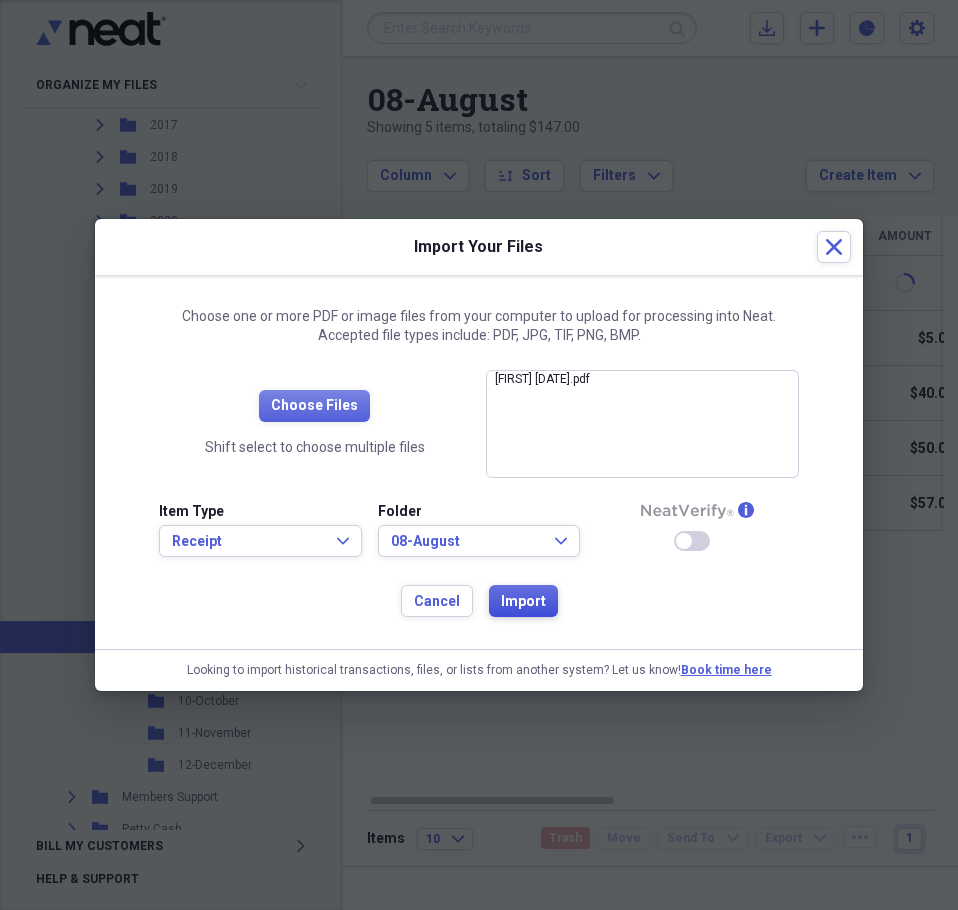 click on "Import" at bounding box center [523, 602] 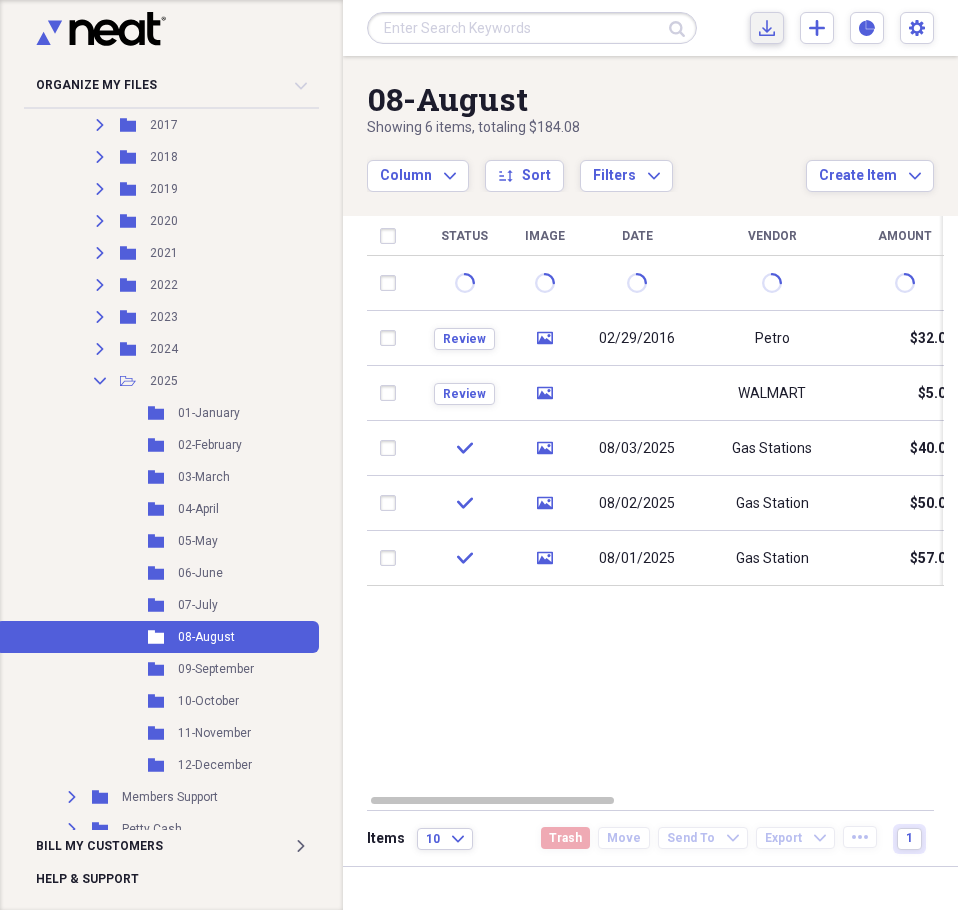click on "Import Import" at bounding box center (767, 28) 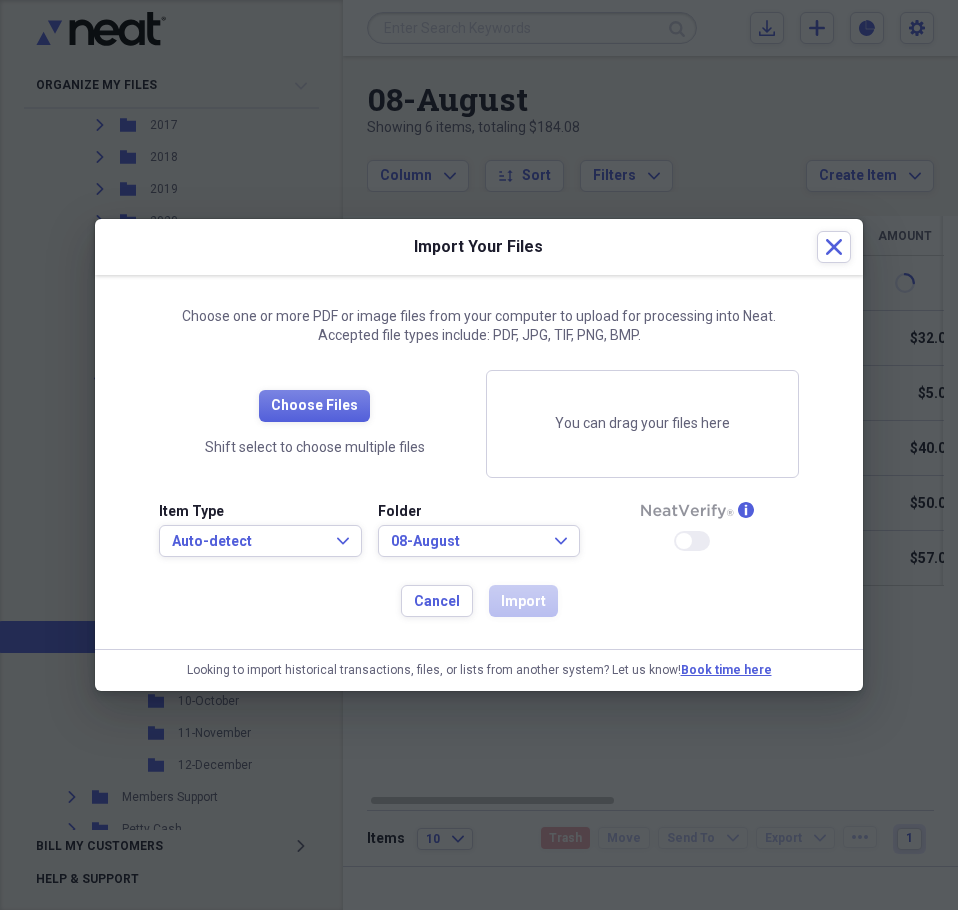 click at bounding box center (479, 455) 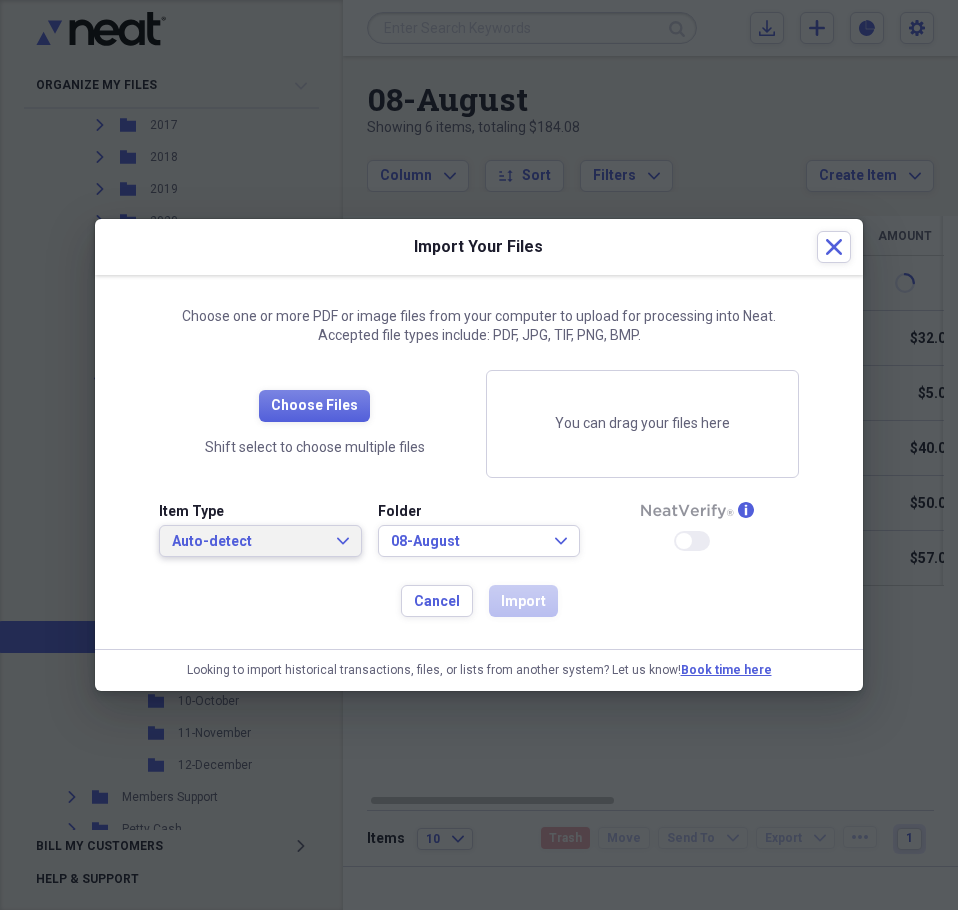 click on "Auto-detect" at bounding box center [248, 542] 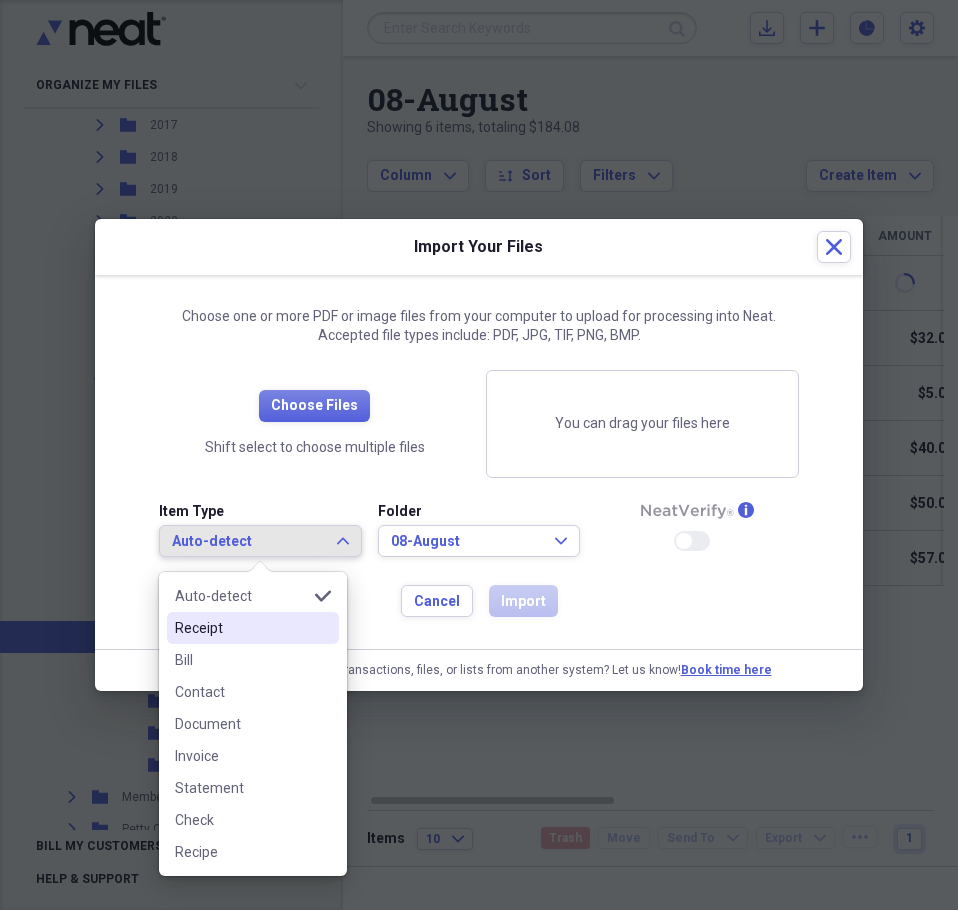 click on "Receipt" at bounding box center (241, 628) 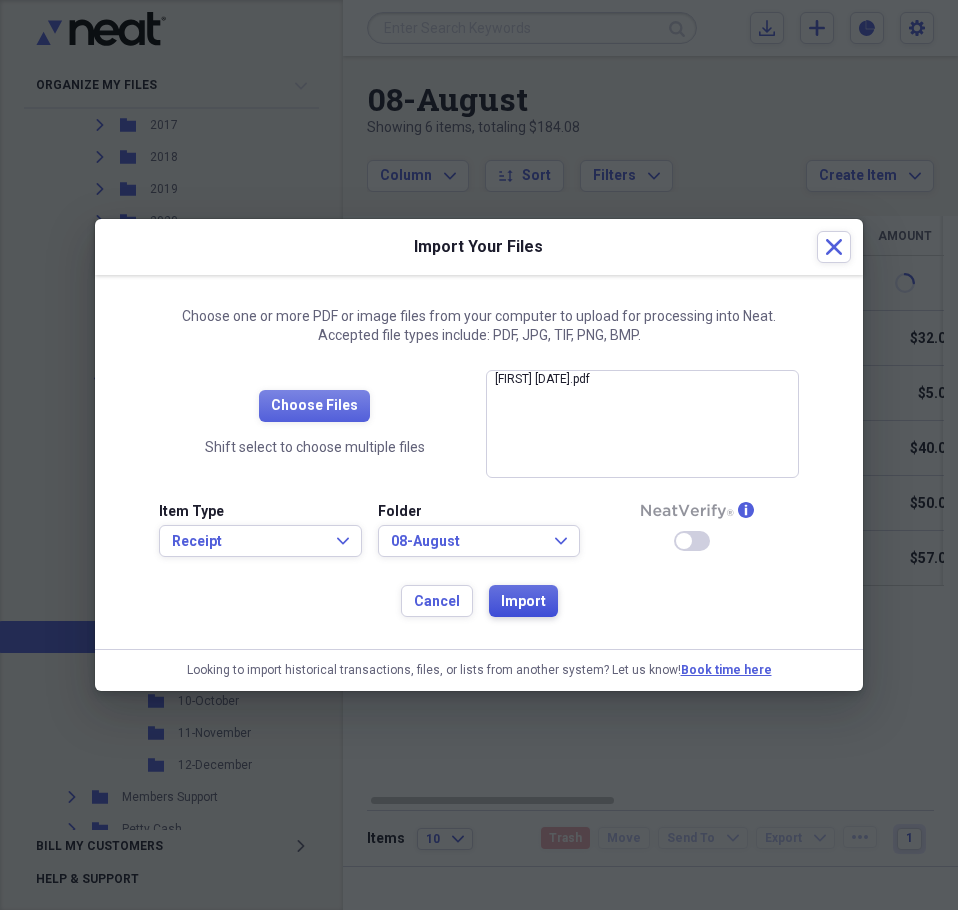 click on "Import" at bounding box center (523, 602) 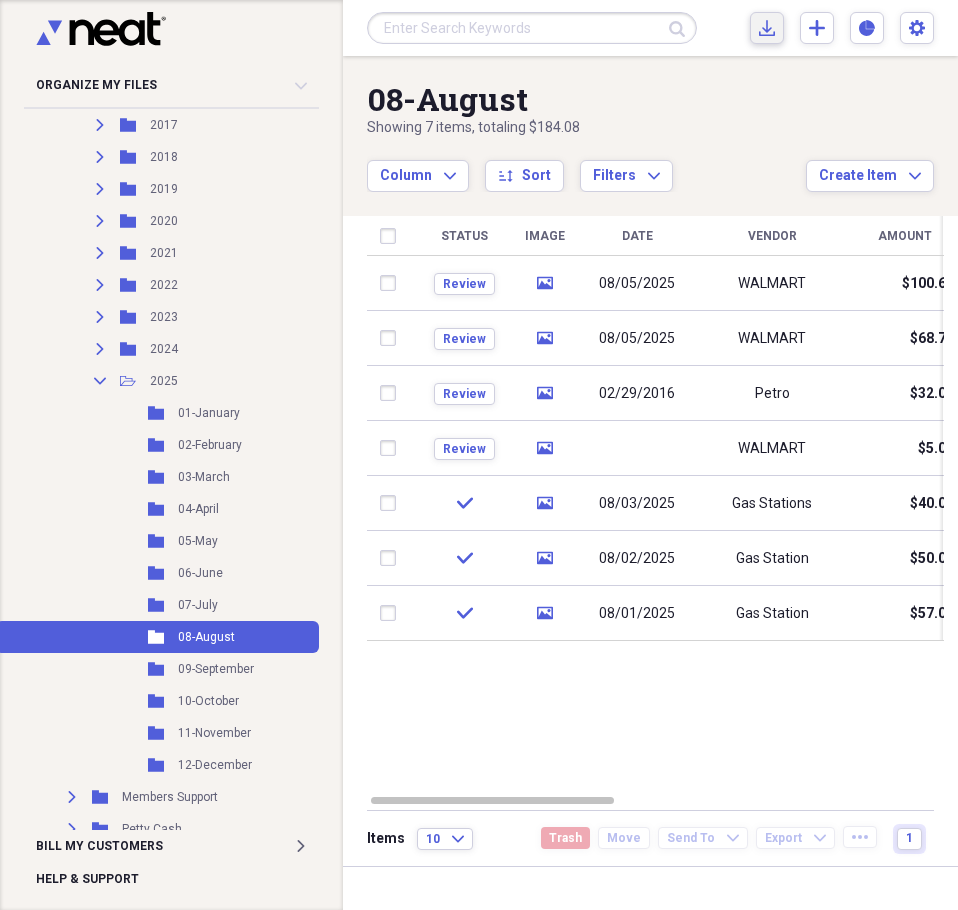 click 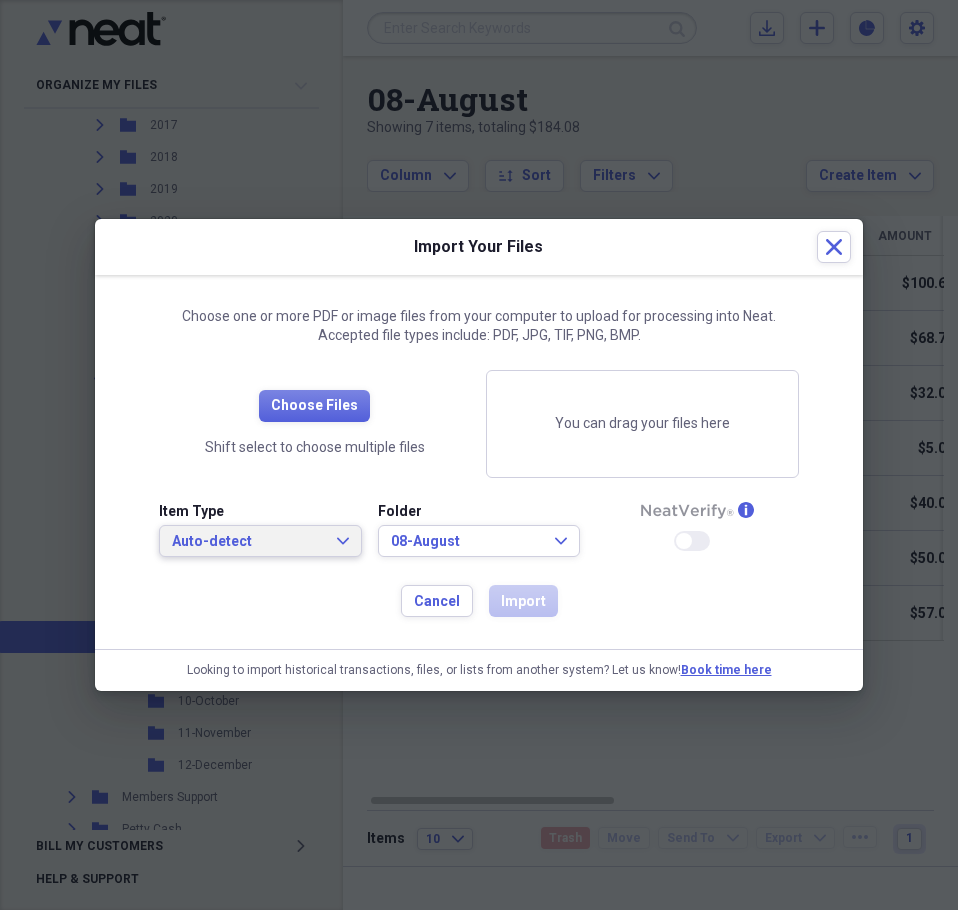 click on "Auto-detect" at bounding box center [248, 542] 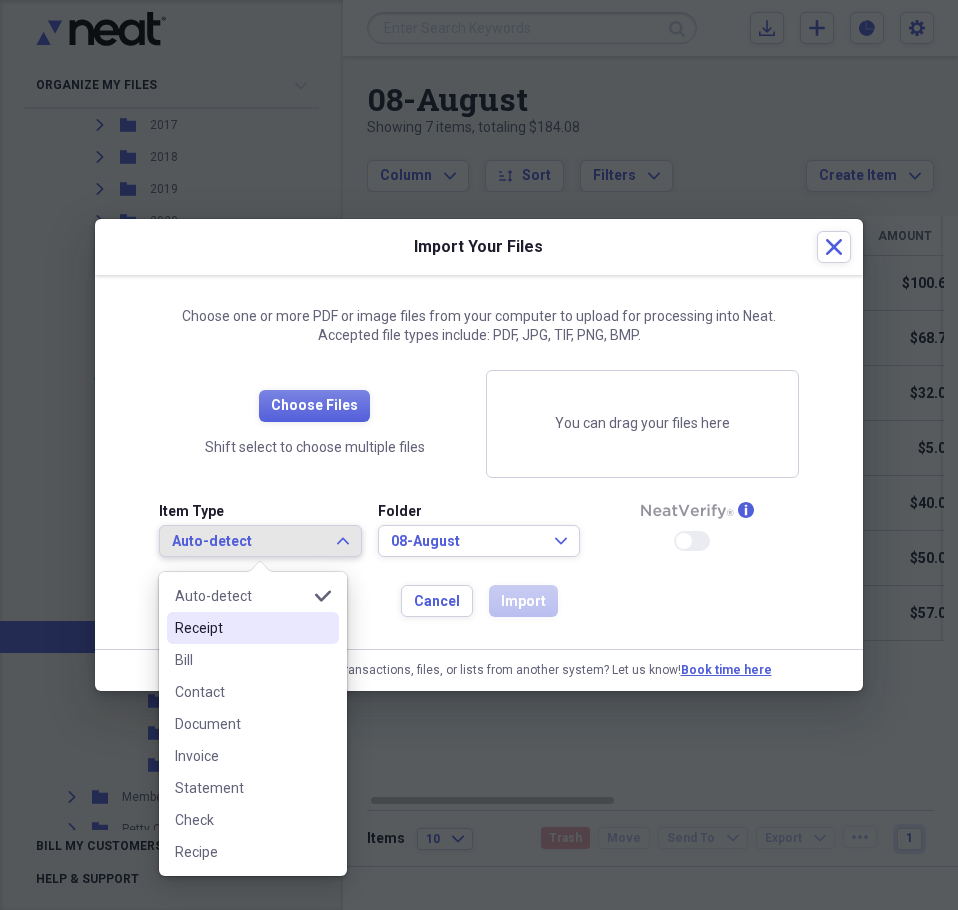click on "Receipt" at bounding box center (241, 628) 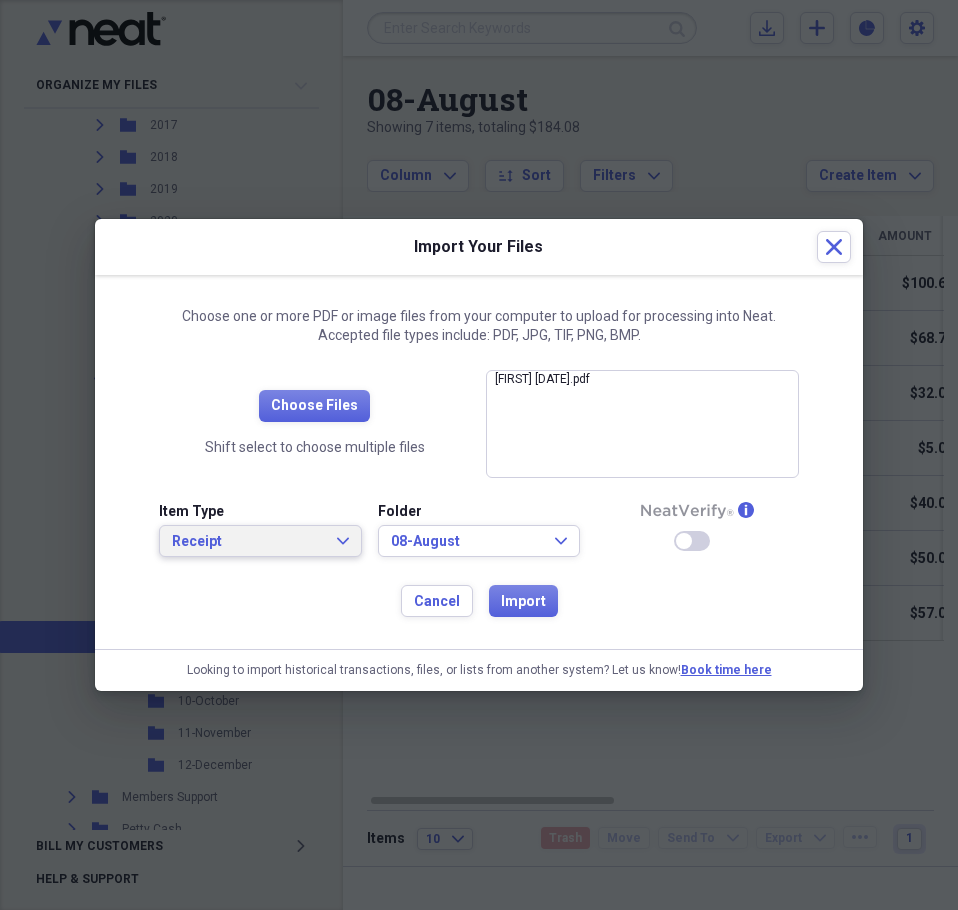 type 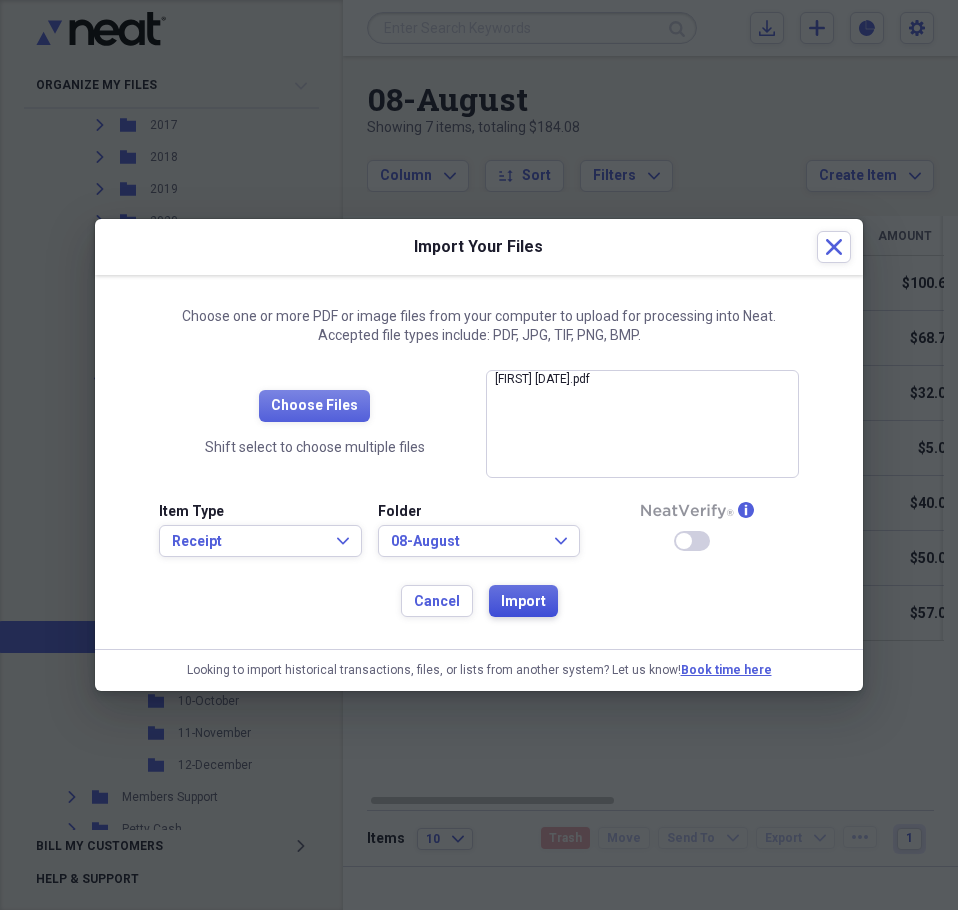 click on "Import" at bounding box center (523, 602) 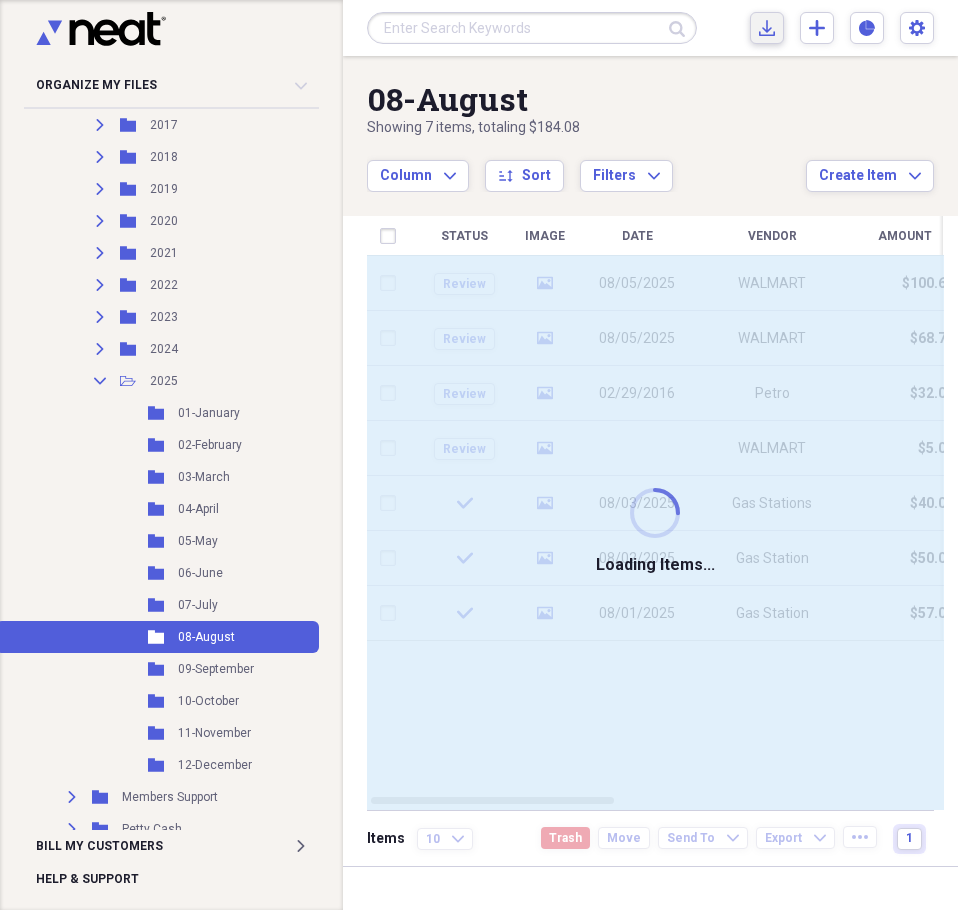 type 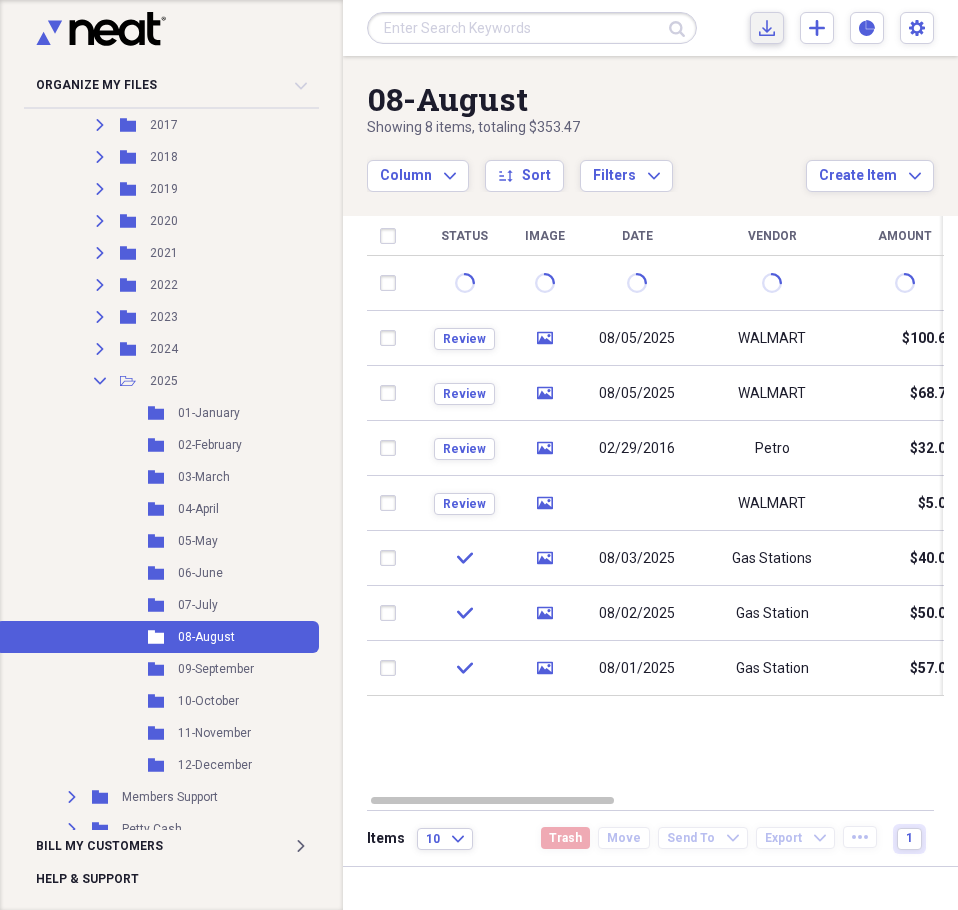 click on "Import Import" at bounding box center [767, 28] 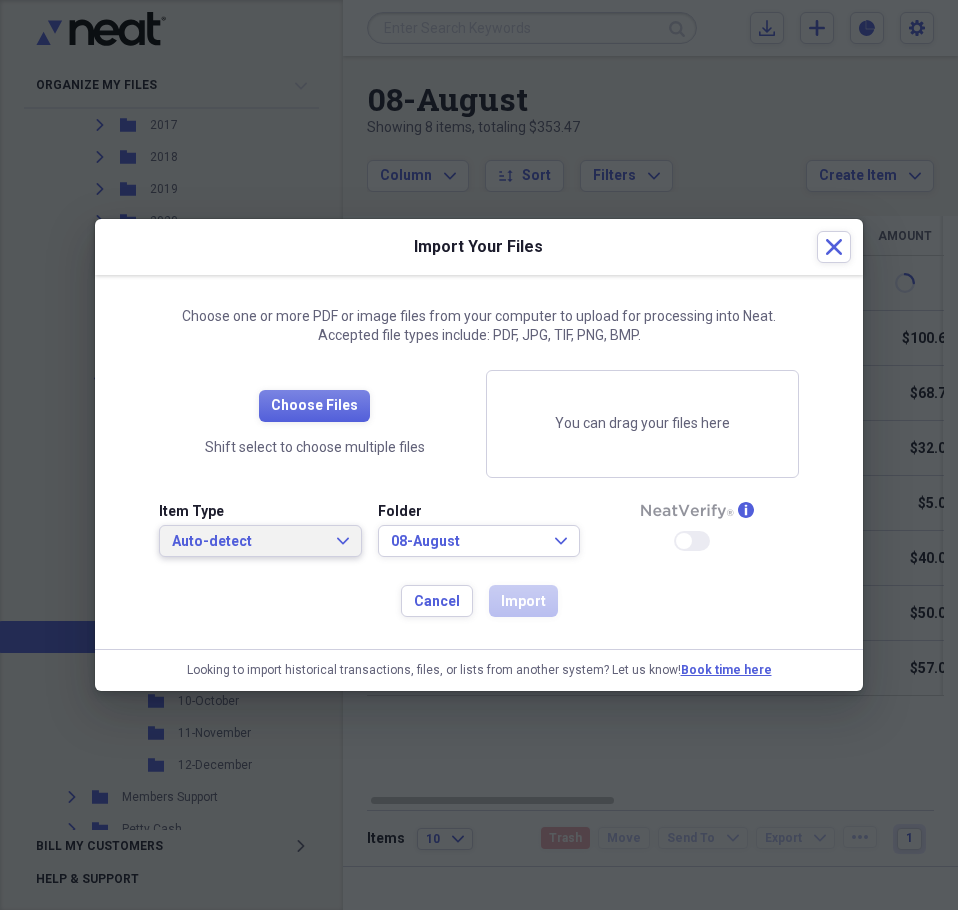 click on "Auto-detect" at bounding box center [248, 542] 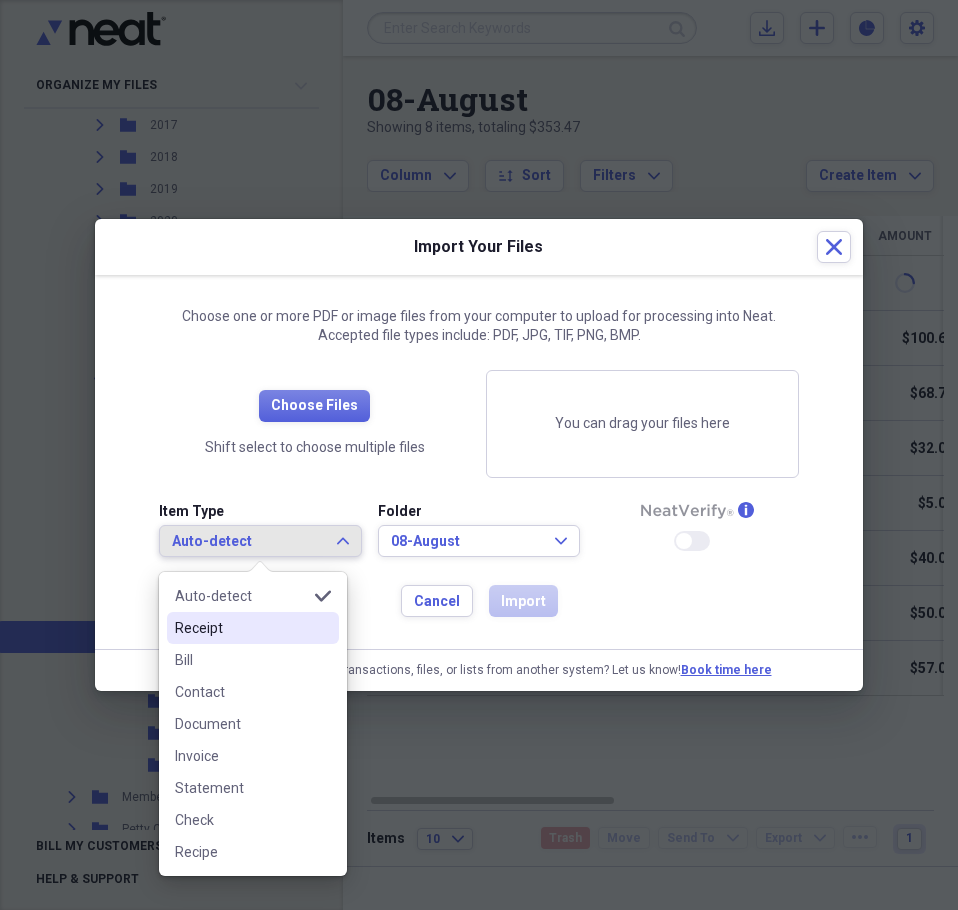 click on "Receipt" at bounding box center (241, 628) 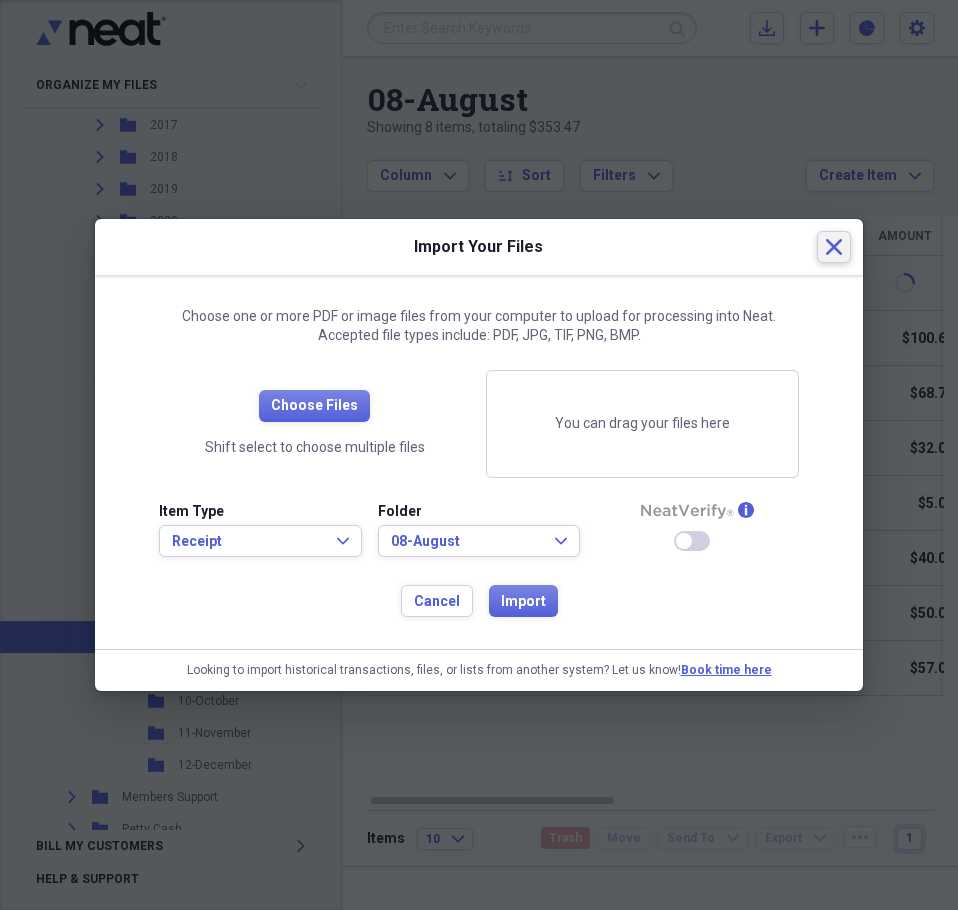 click on "Close" at bounding box center (834, 247) 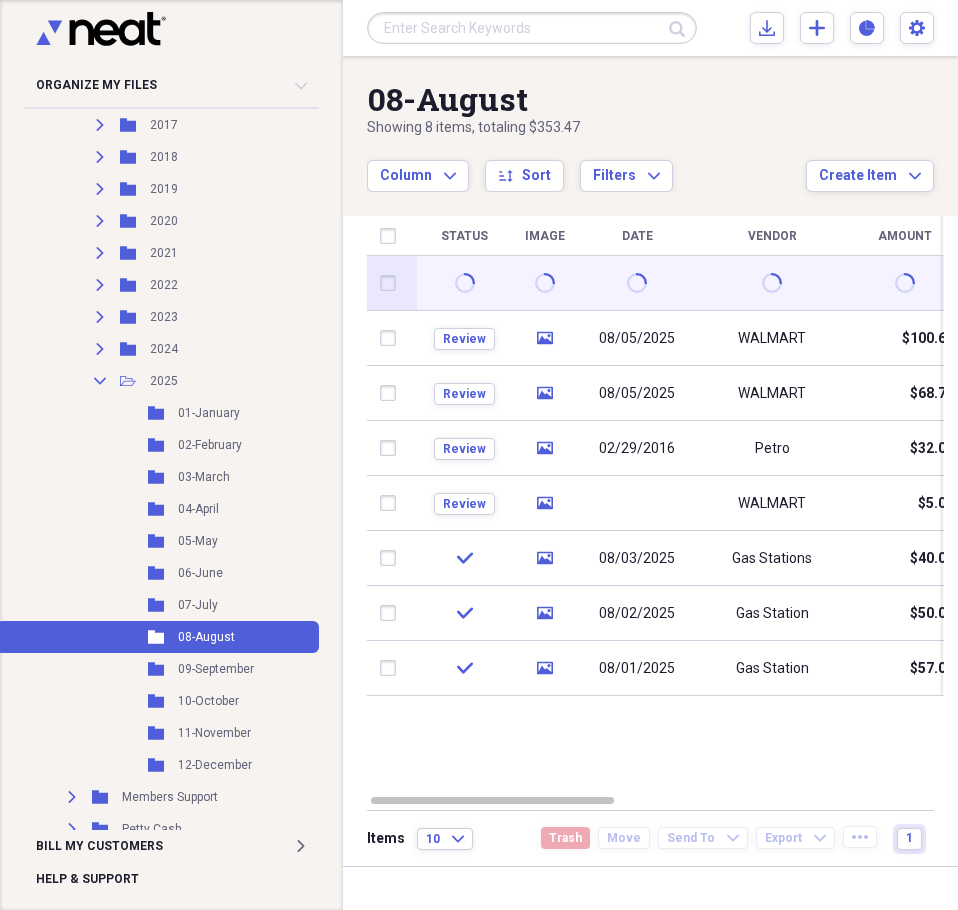 click at bounding box center [637, 283] 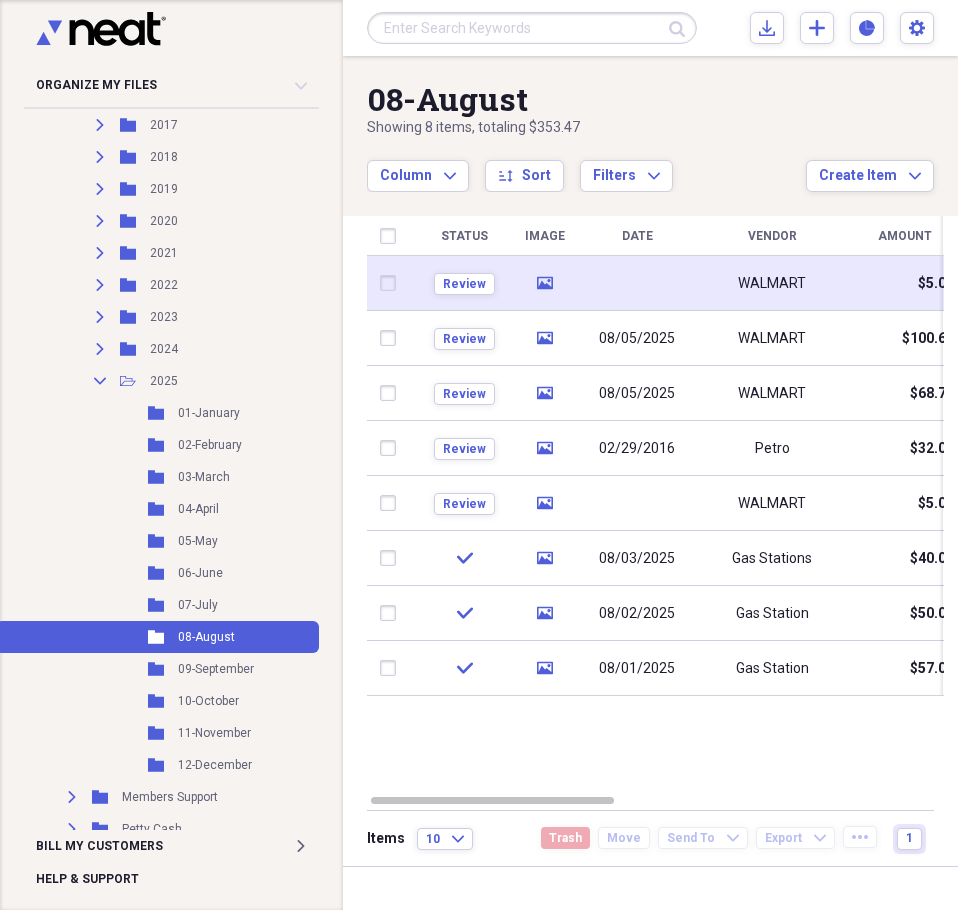 click at bounding box center (637, 283) 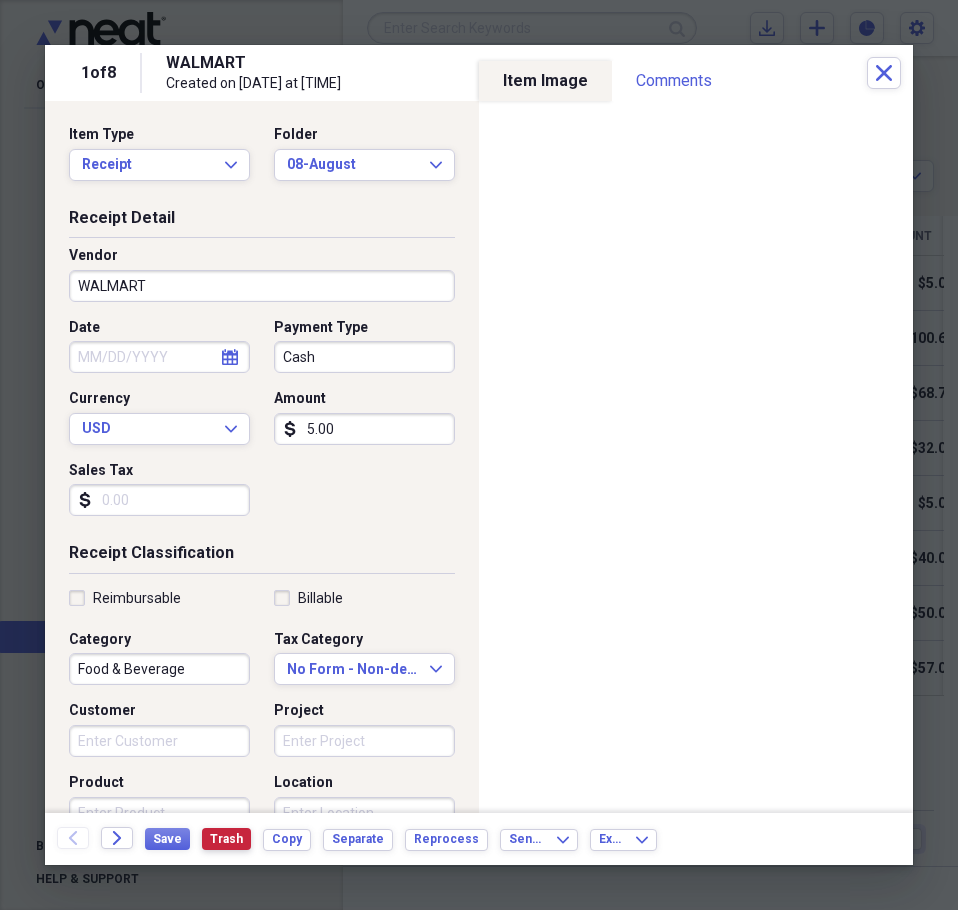 drag, startPoint x: 625, startPoint y: 277, endPoint x: 222, endPoint y: 835, distance: 688.3117 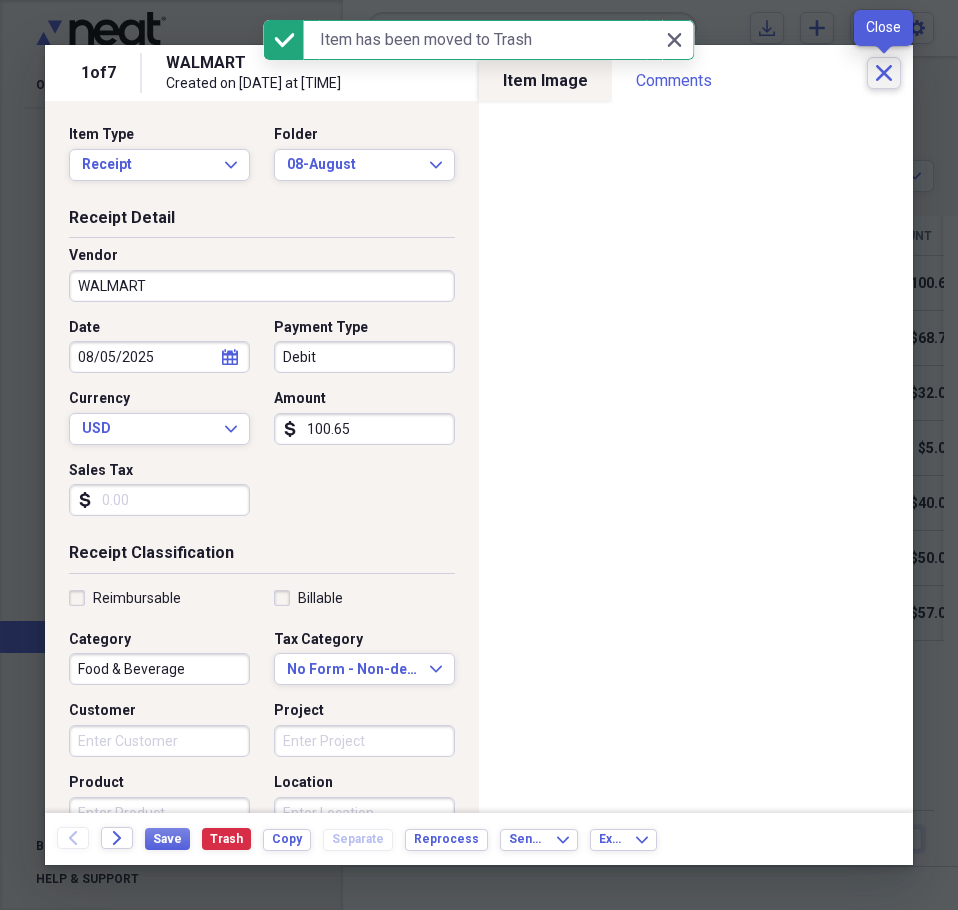 click on "Close" 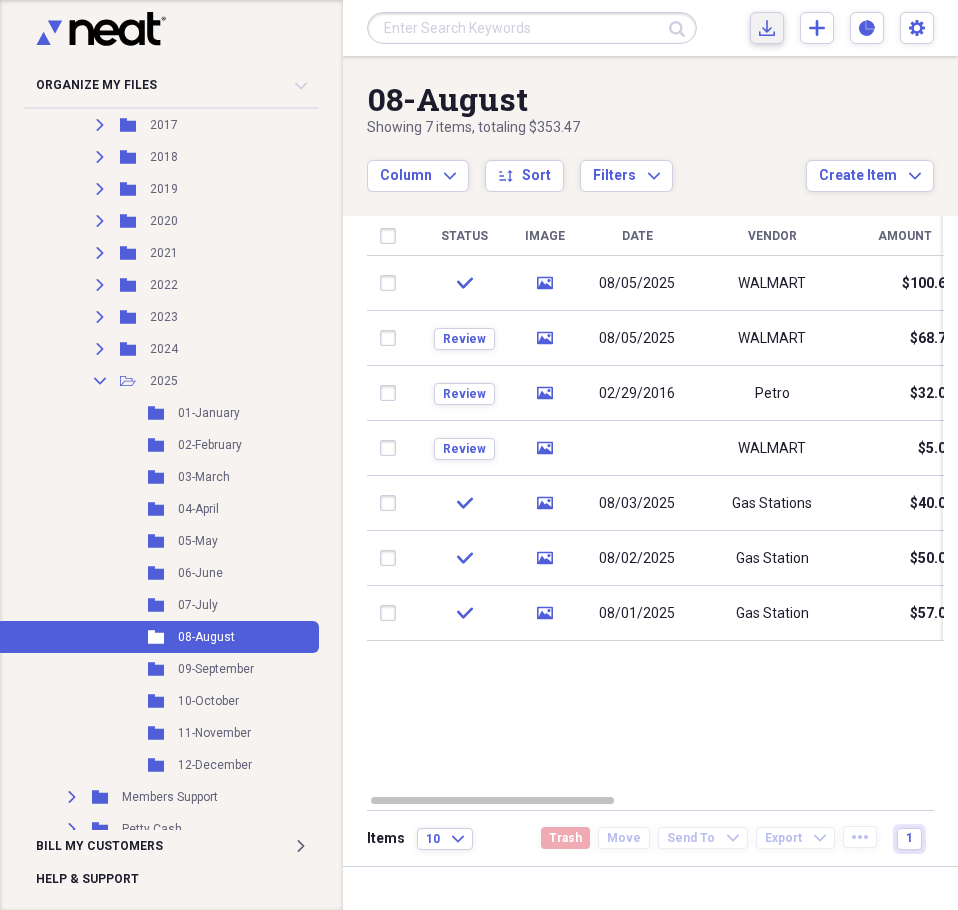 click on "Import Import" at bounding box center [767, 28] 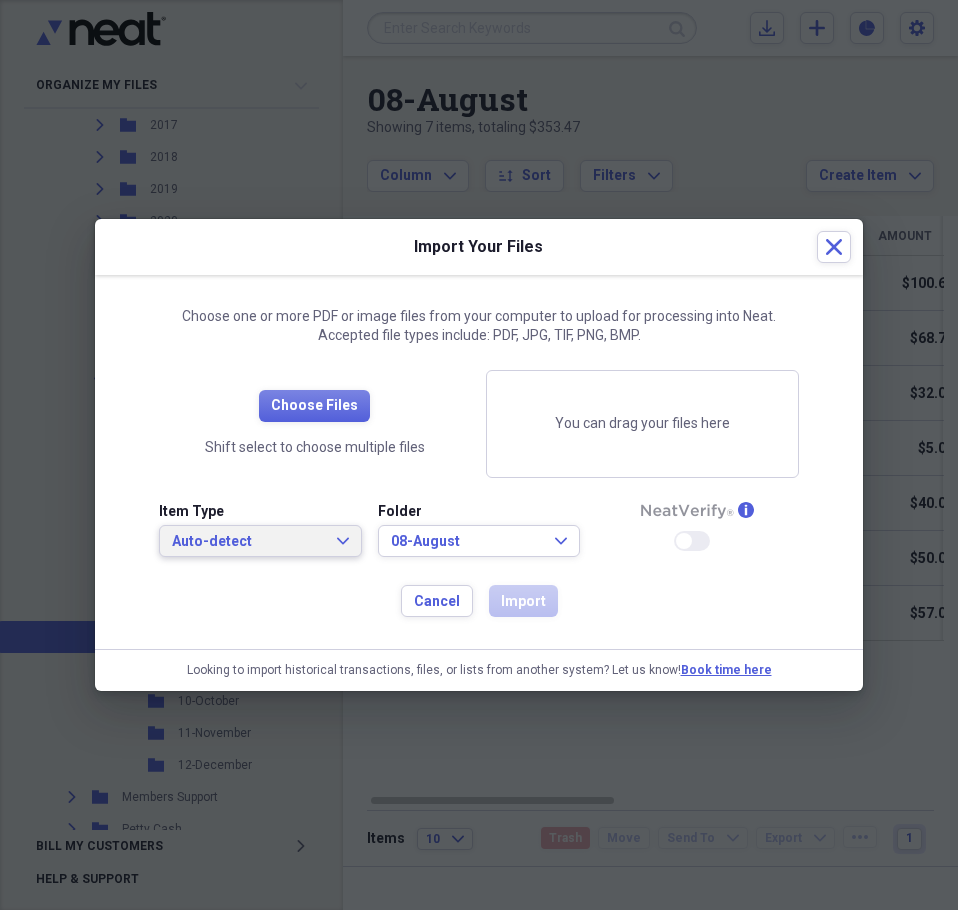 click on "Auto-detect" at bounding box center (248, 542) 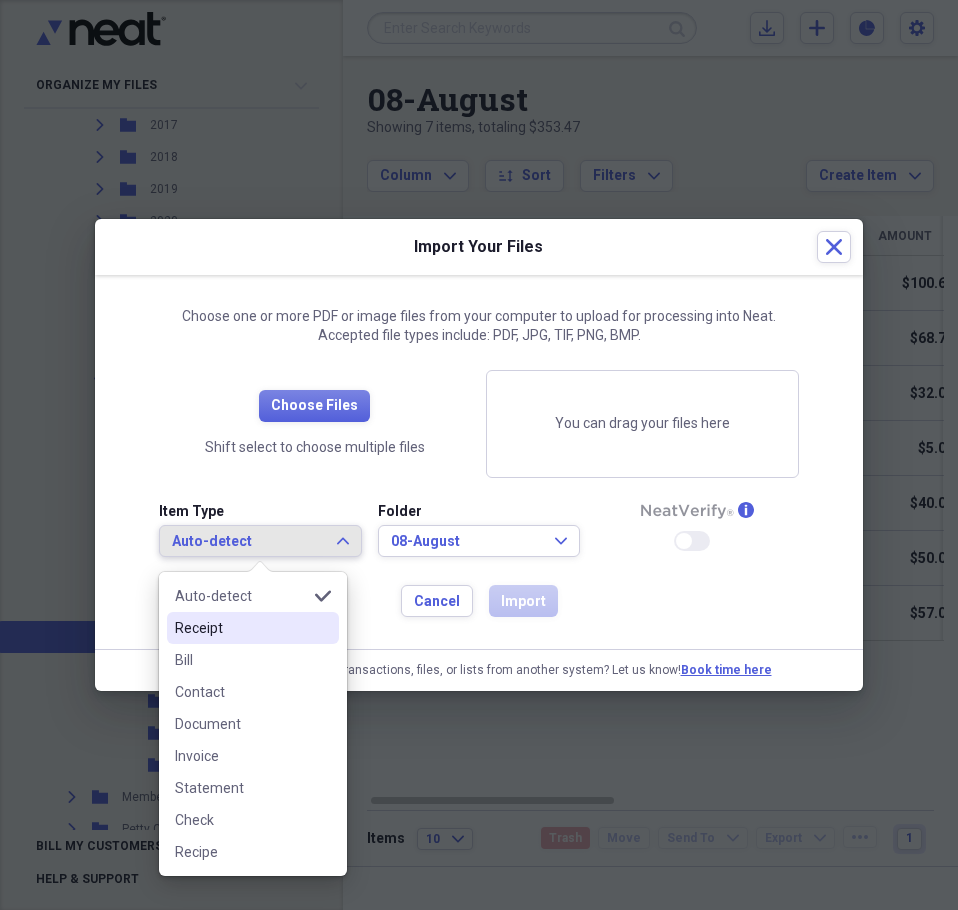 click on "Receipt" at bounding box center (241, 628) 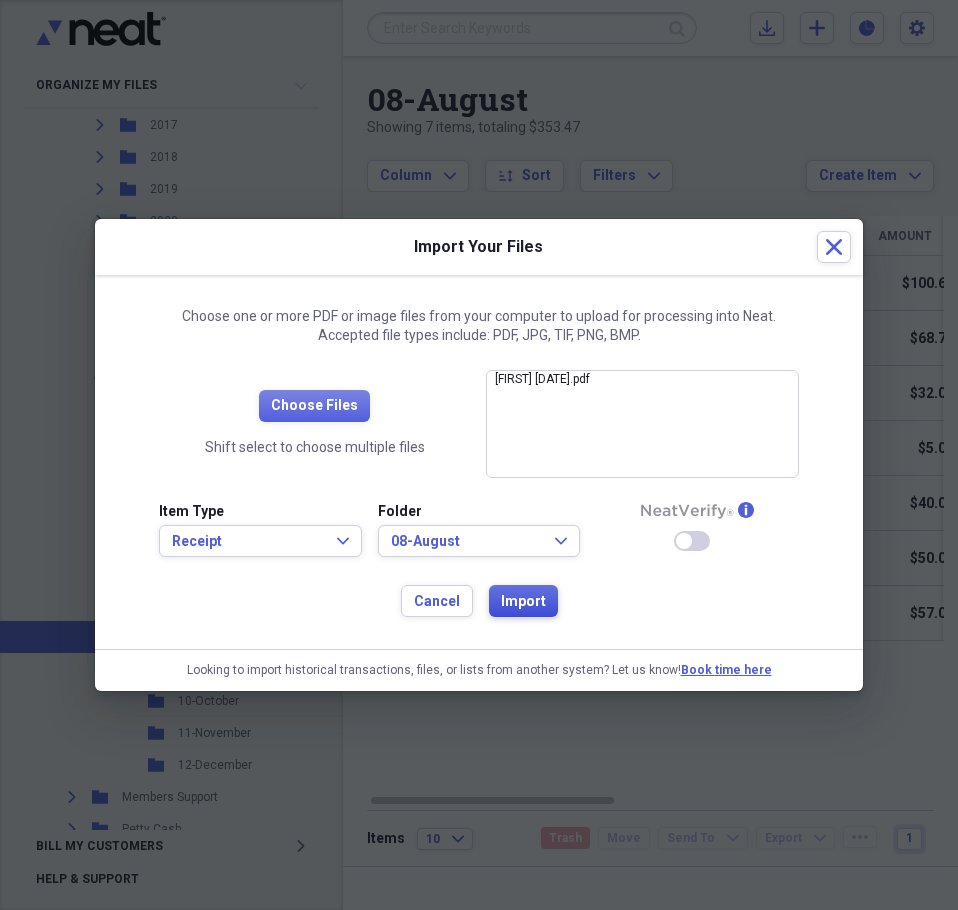 click on "Import" at bounding box center [523, 602] 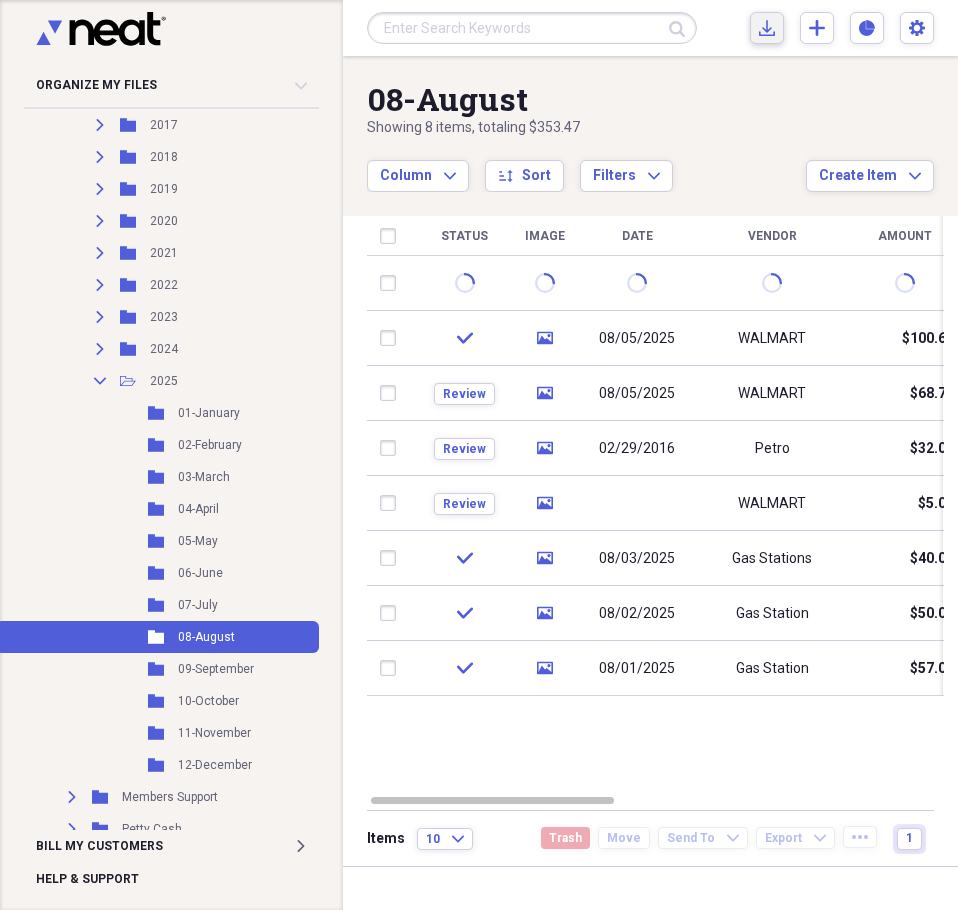 click 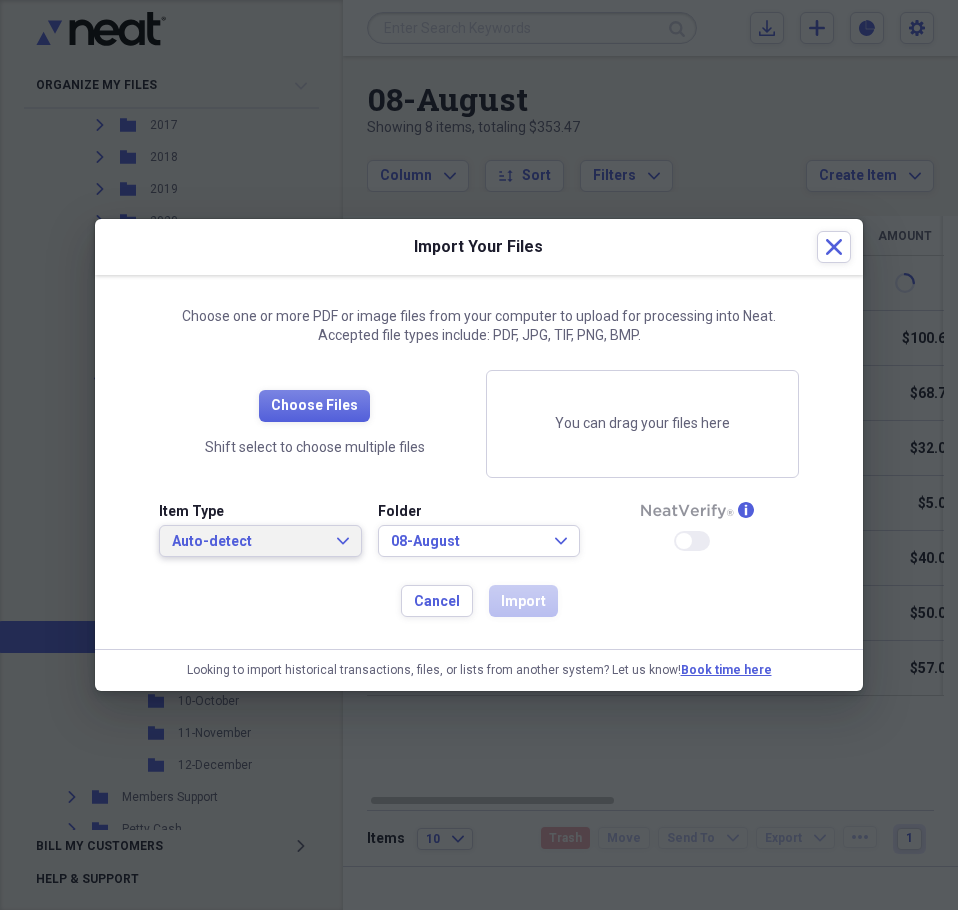 click on "Auto-detect" at bounding box center (248, 542) 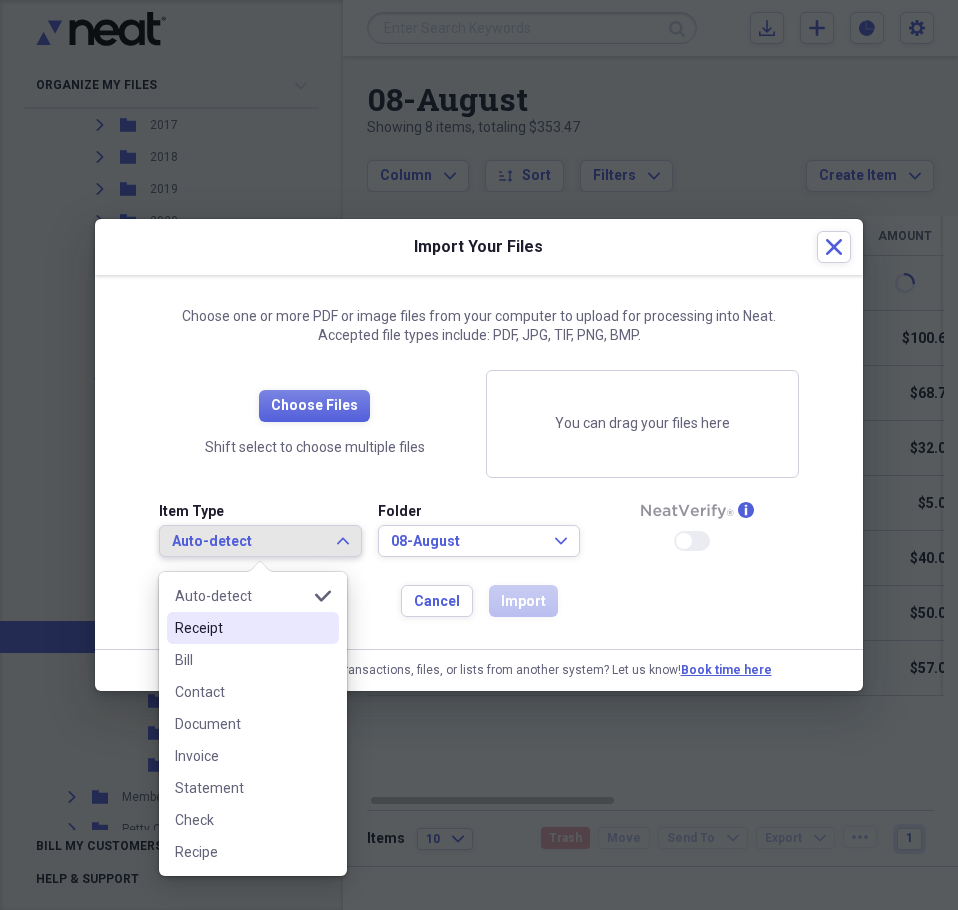 click on "Receipt" at bounding box center [241, 628] 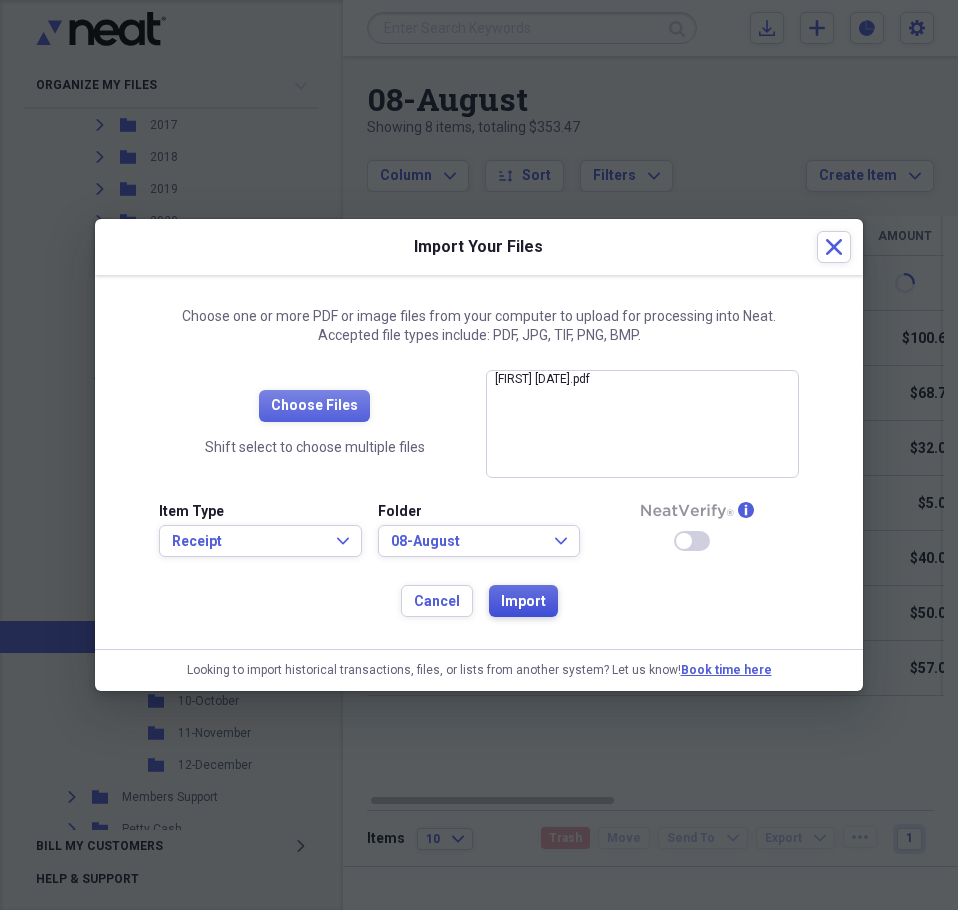 click on "Import" at bounding box center [523, 602] 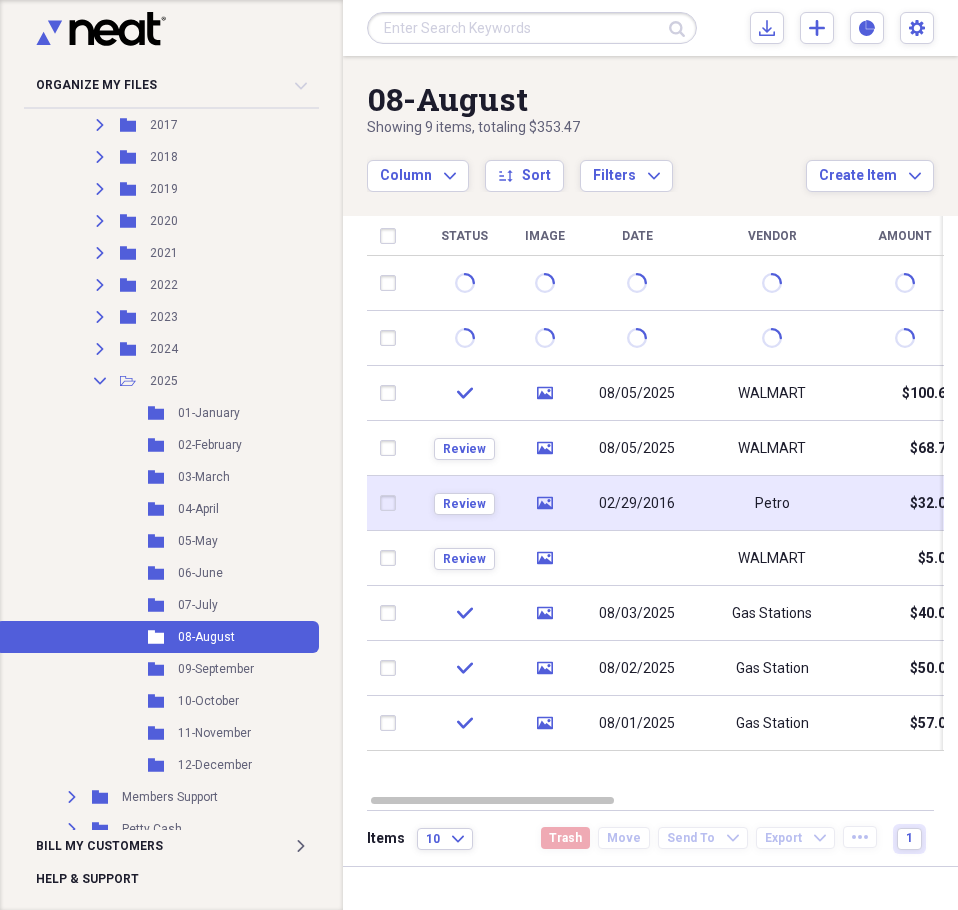 click on "Petro" at bounding box center [772, 503] 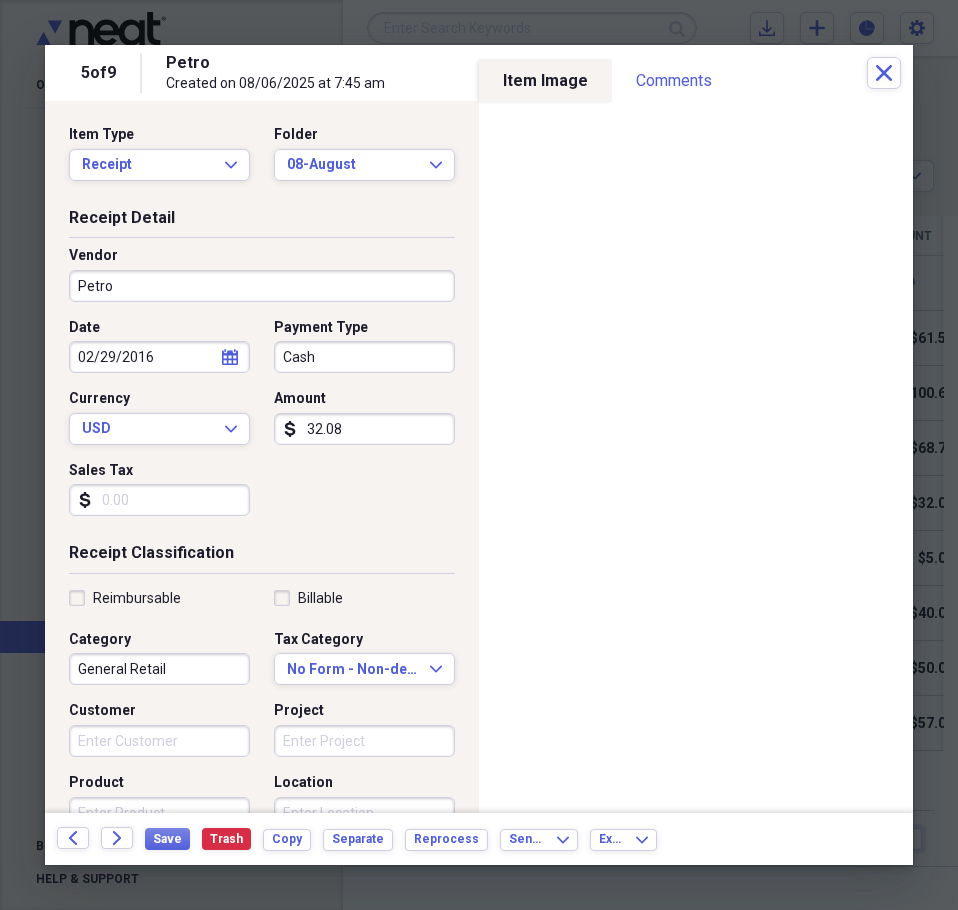 click on "32.08" at bounding box center (364, 429) 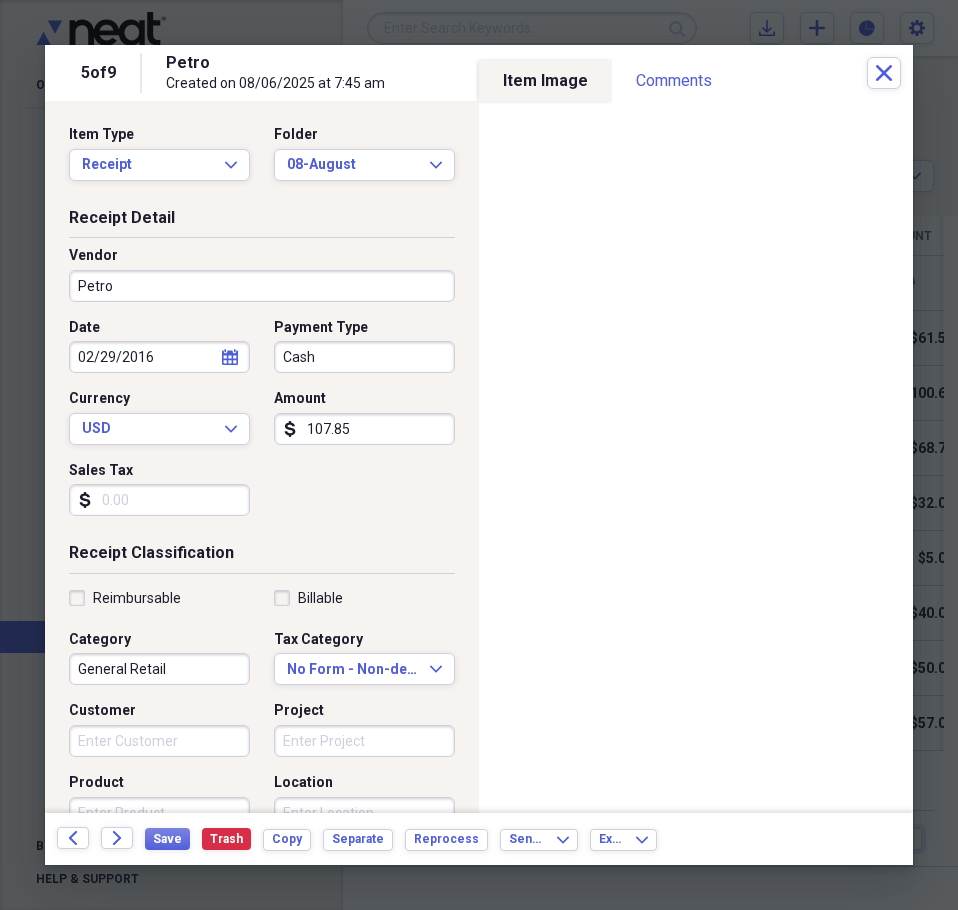 type on "107.85" 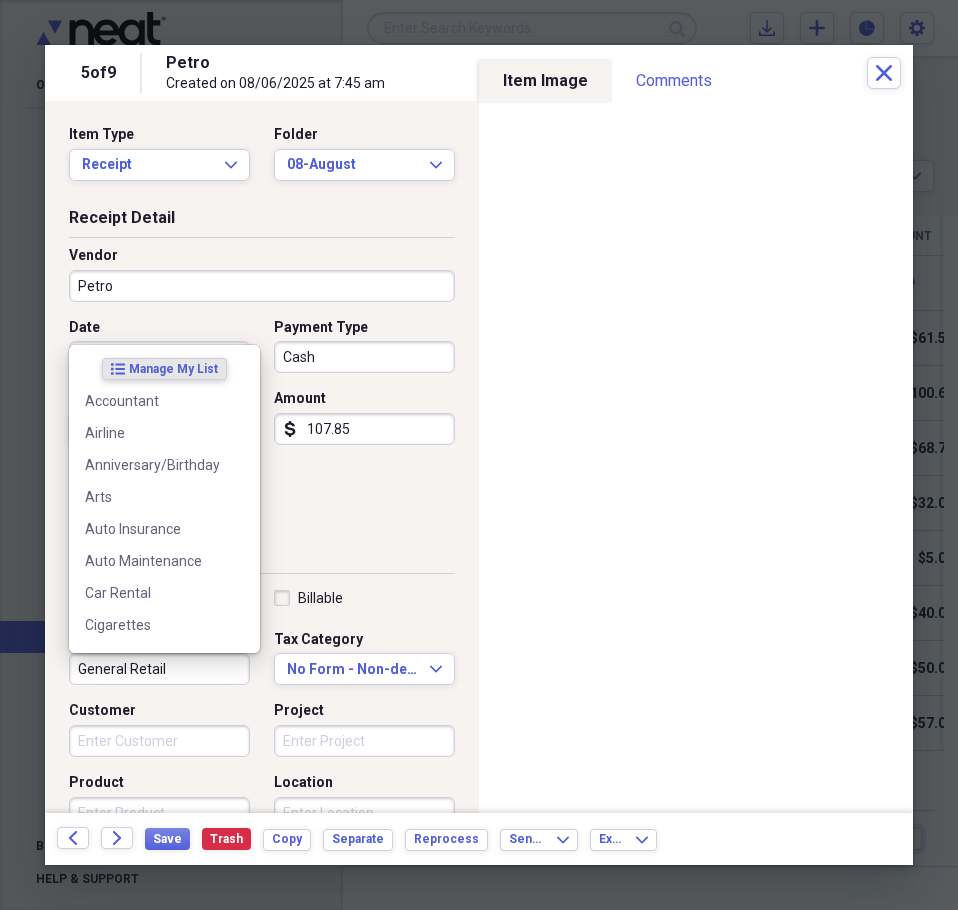 click on "General Retail" at bounding box center [159, 669] 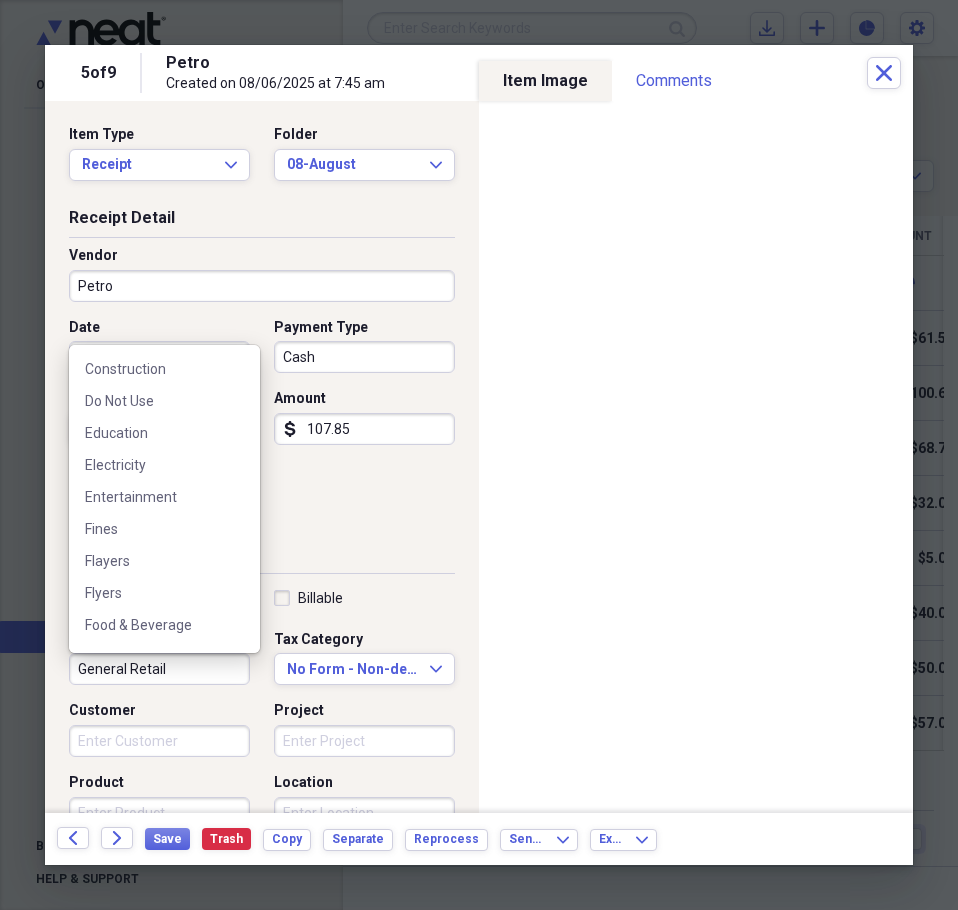 scroll, scrollTop: 316, scrollLeft: 0, axis: vertical 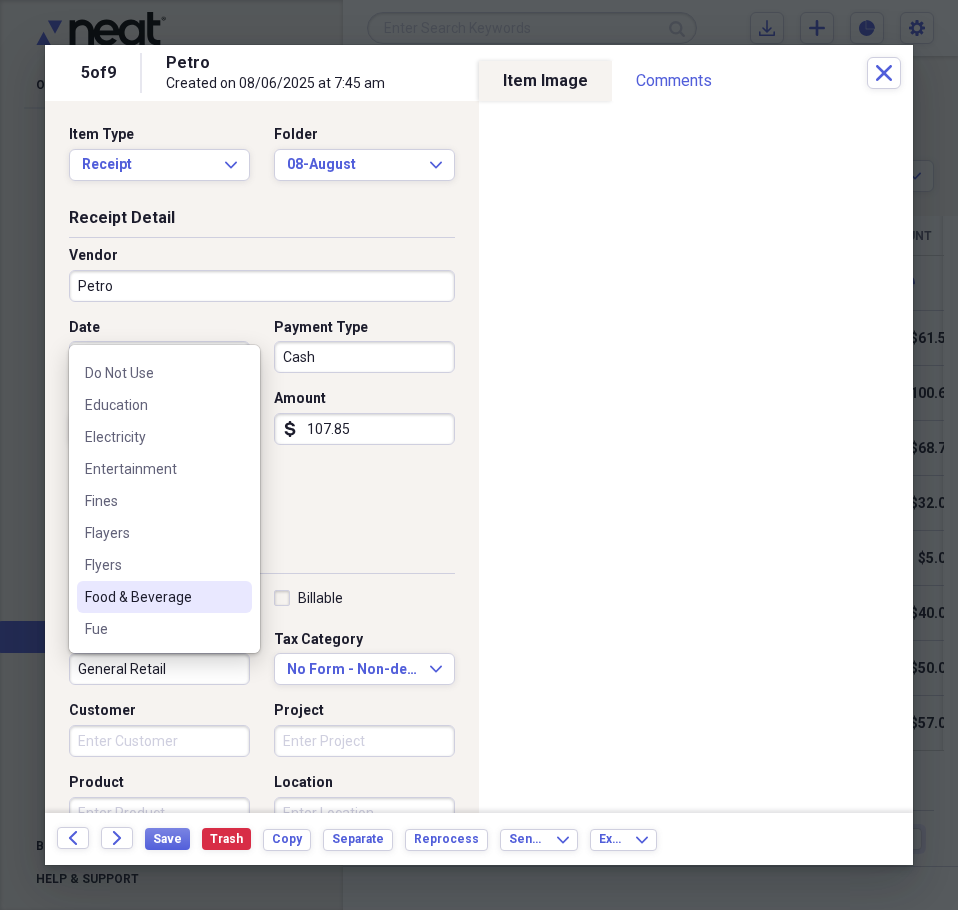 click on "Food & Beverage" at bounding box center (152, 597) 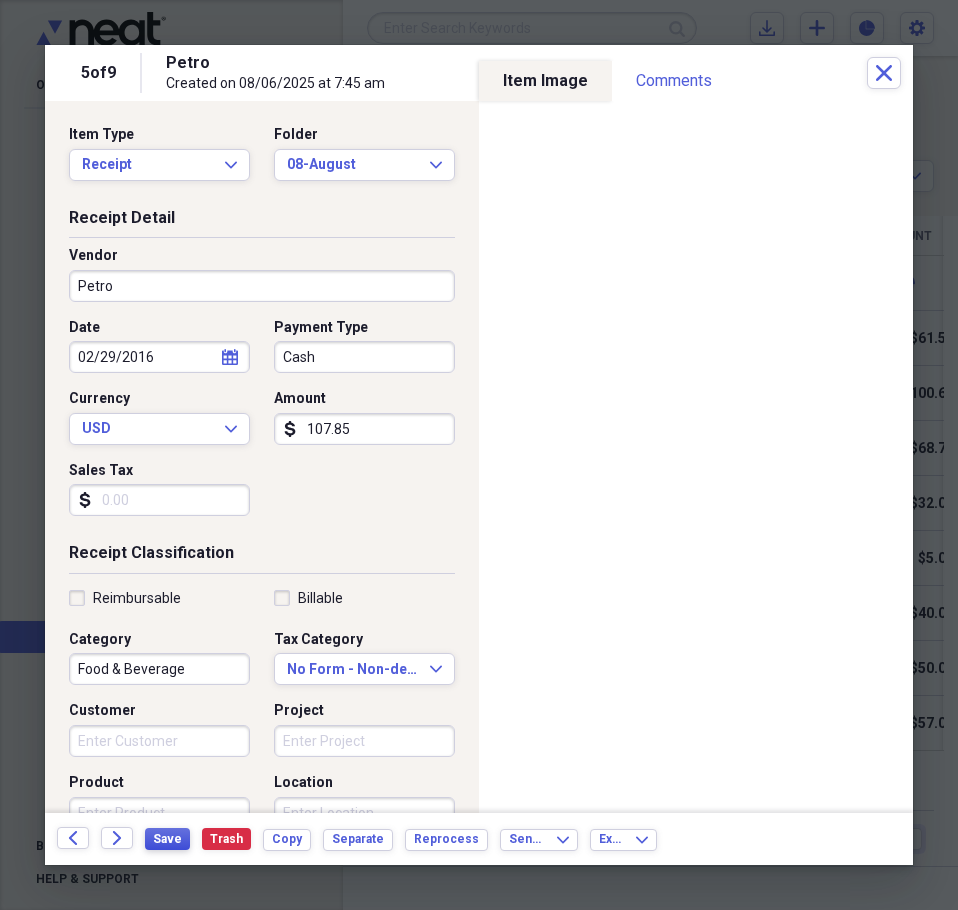 click on "Save" at bounding box center [167, 839] 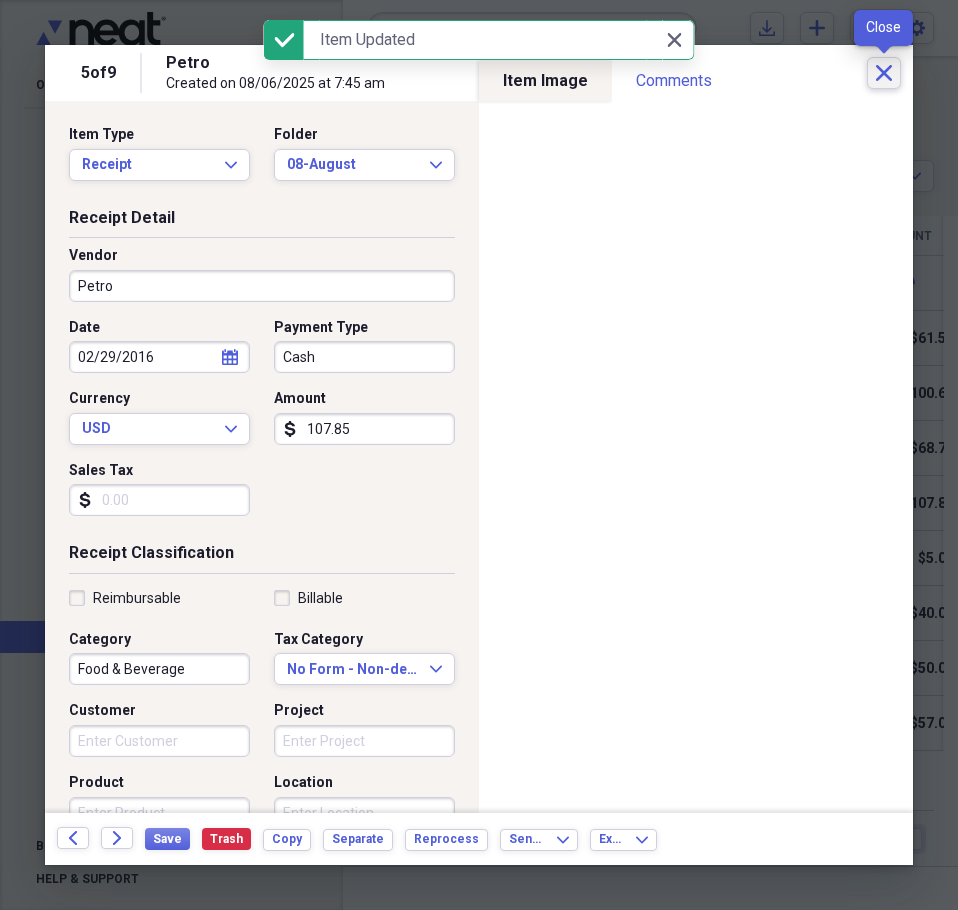click on "Close" at bounding box center (884, 73) 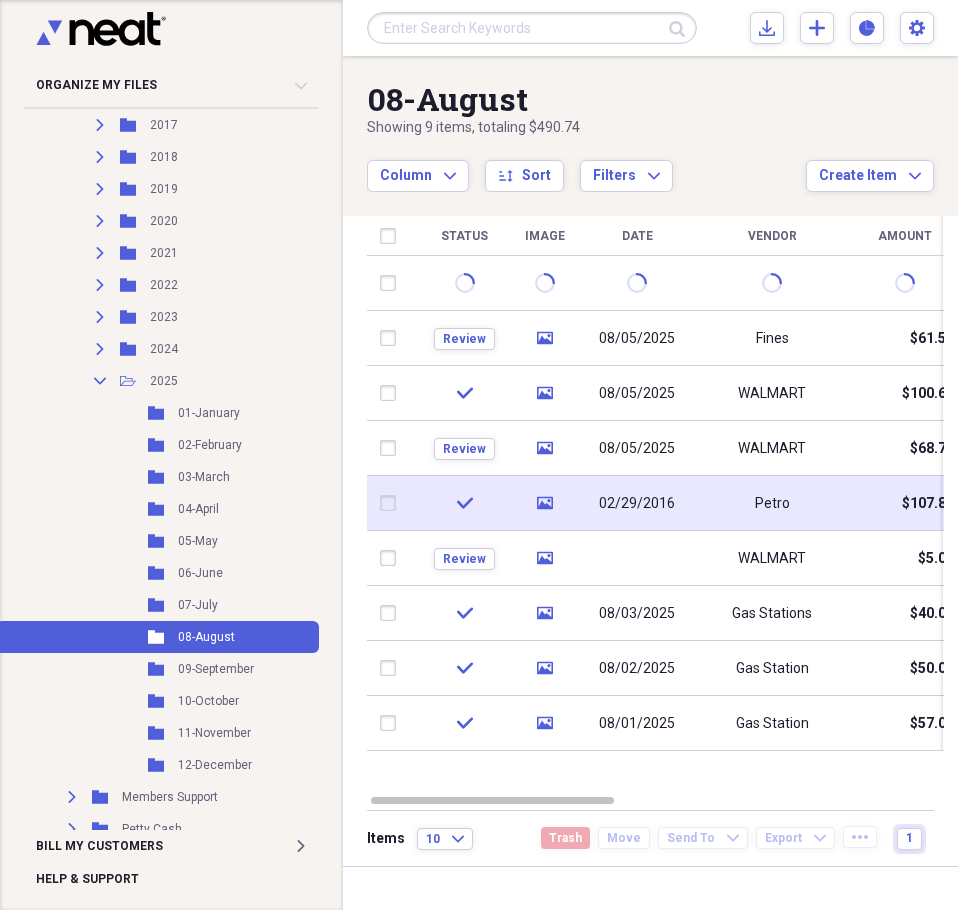 click on "Petro" at bounding box center (772, 504) 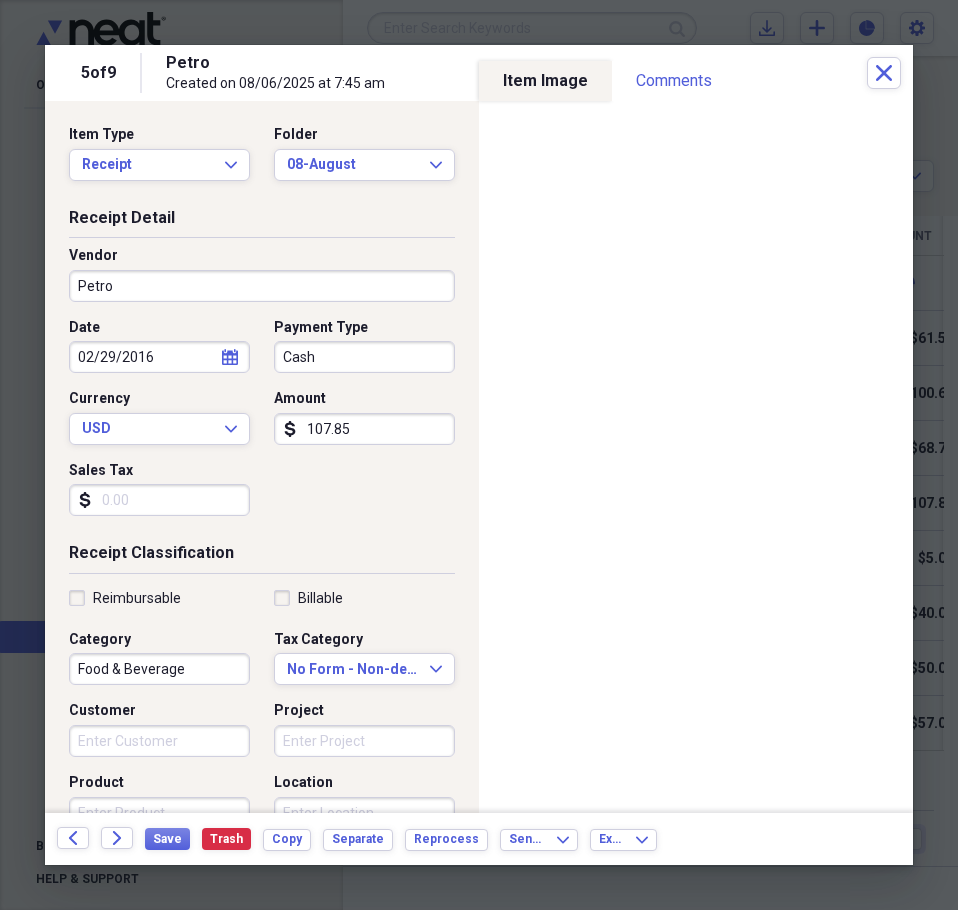 click on "Petro" at bounding box center (262, 286) 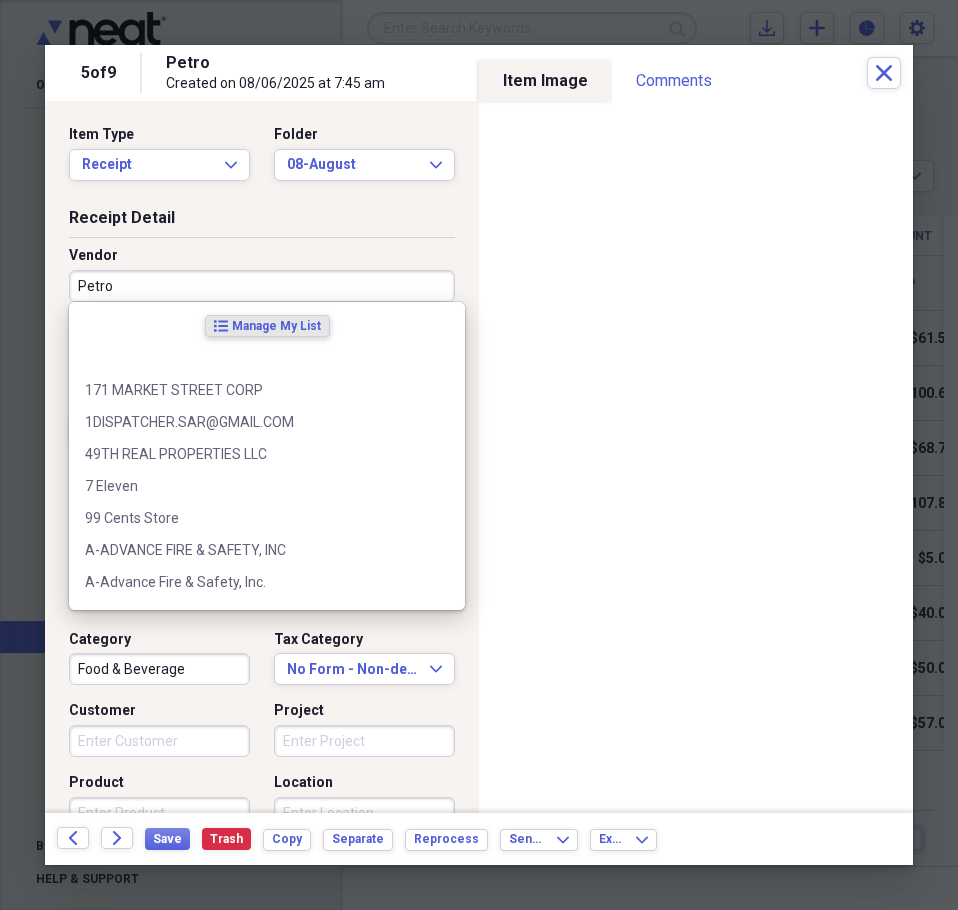 click on "Petro" at bounding box center [262, 286] 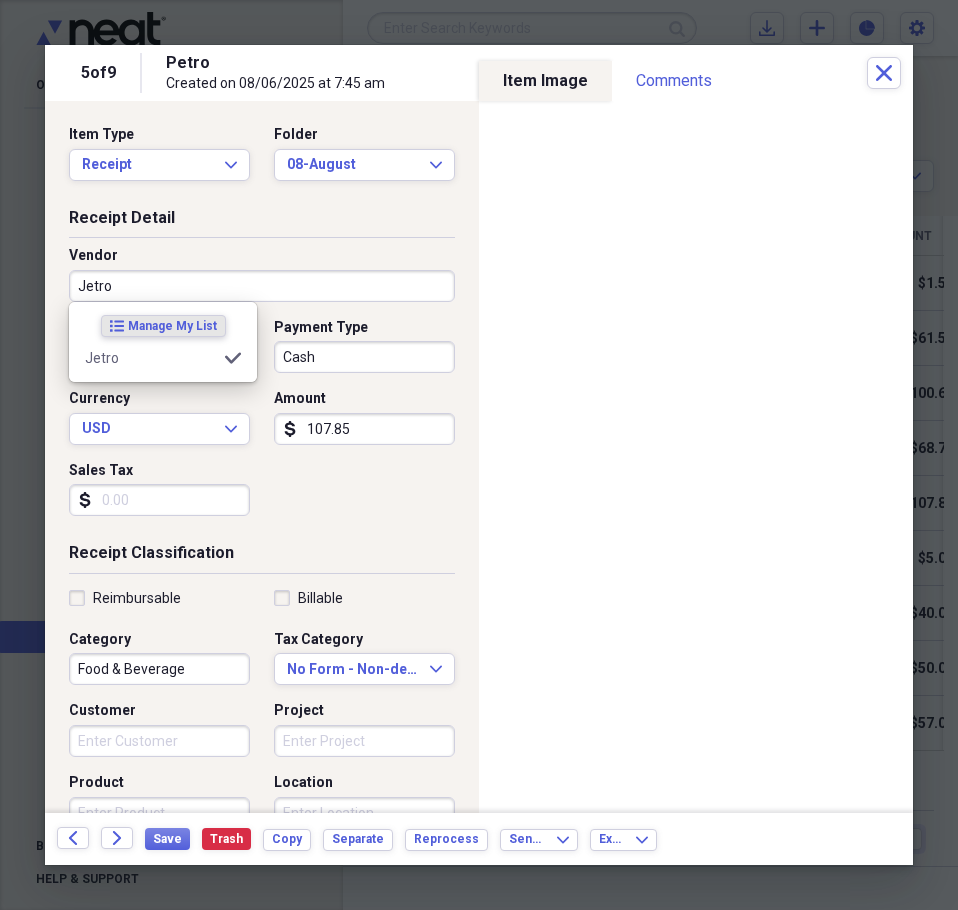 type on "Jetro" 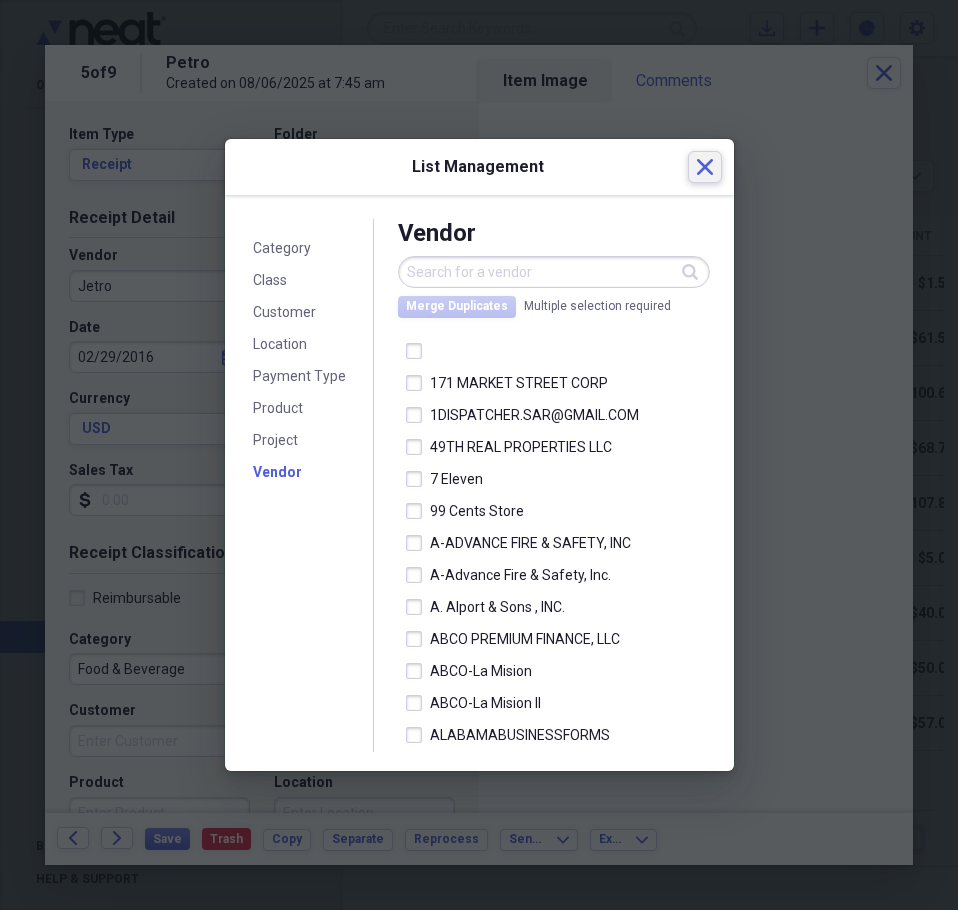 click 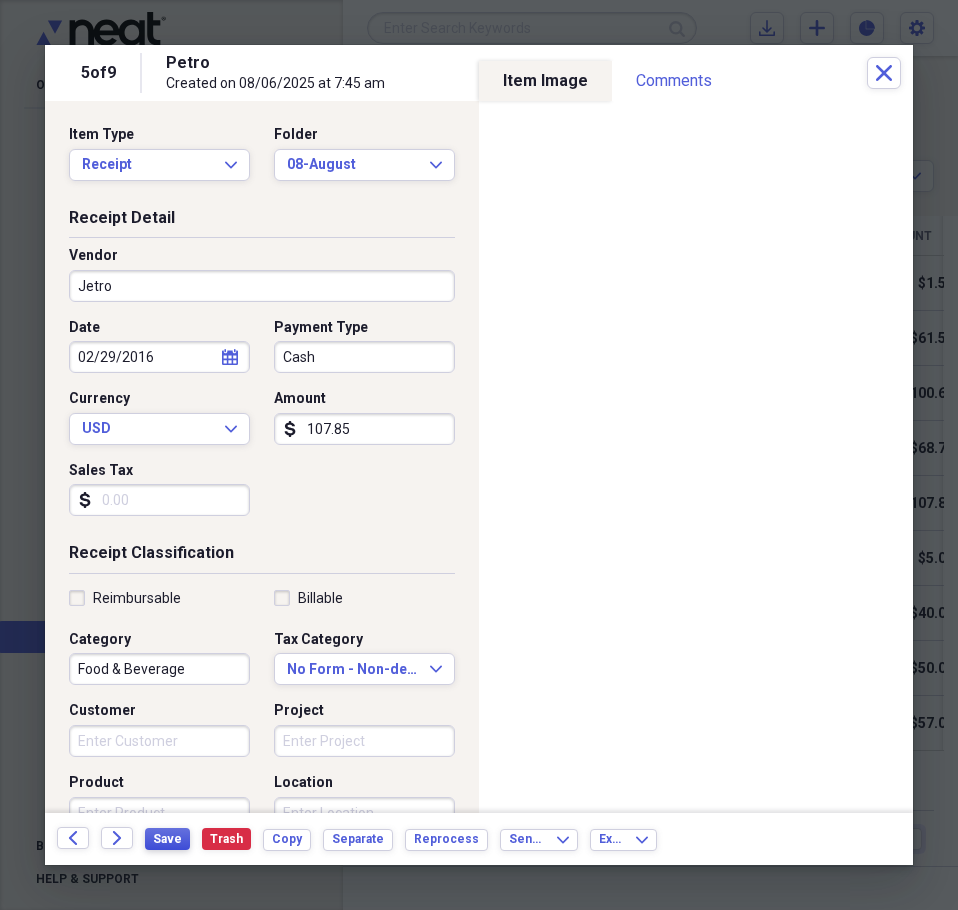 click on "Save" at bounding box center [167, 839] 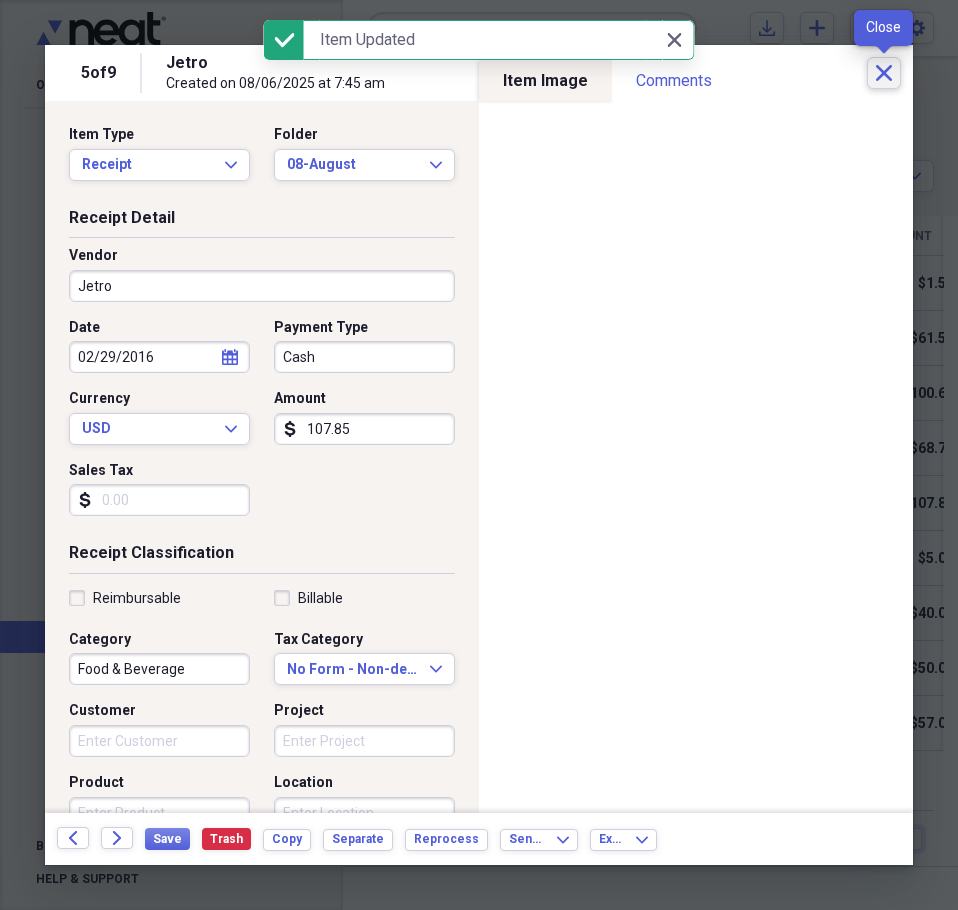 click 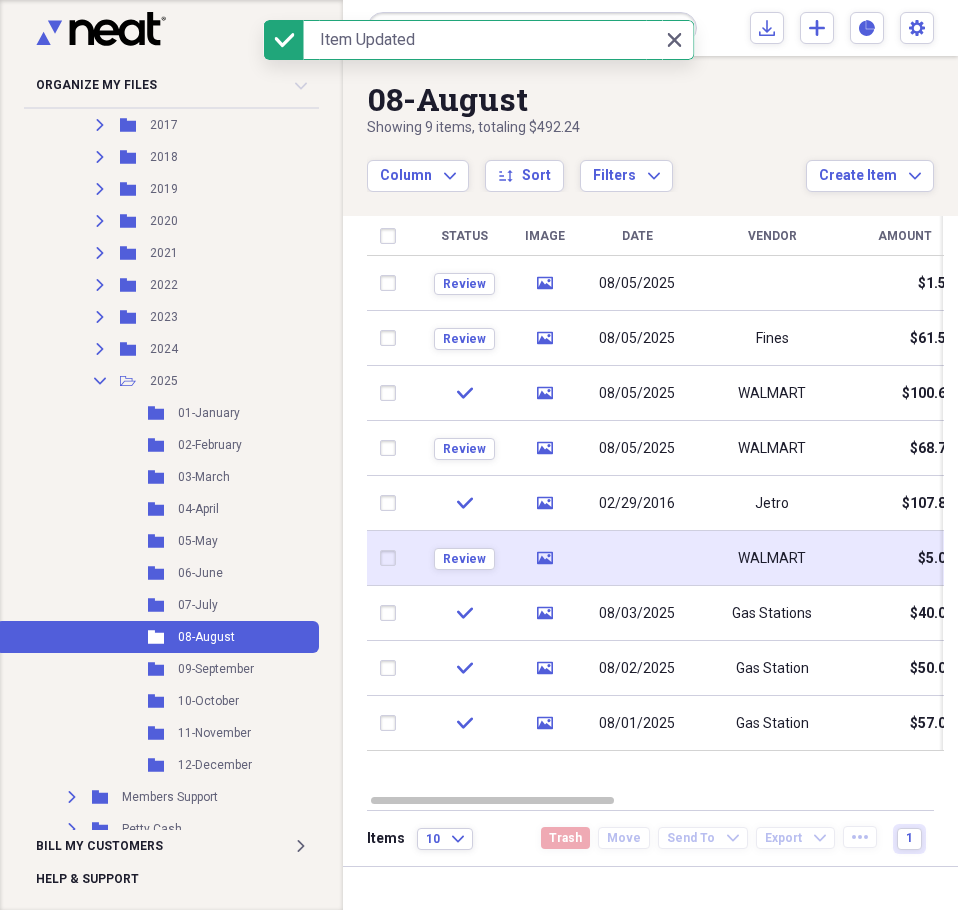 click on "WALMART" at bounding box center [772, 559] 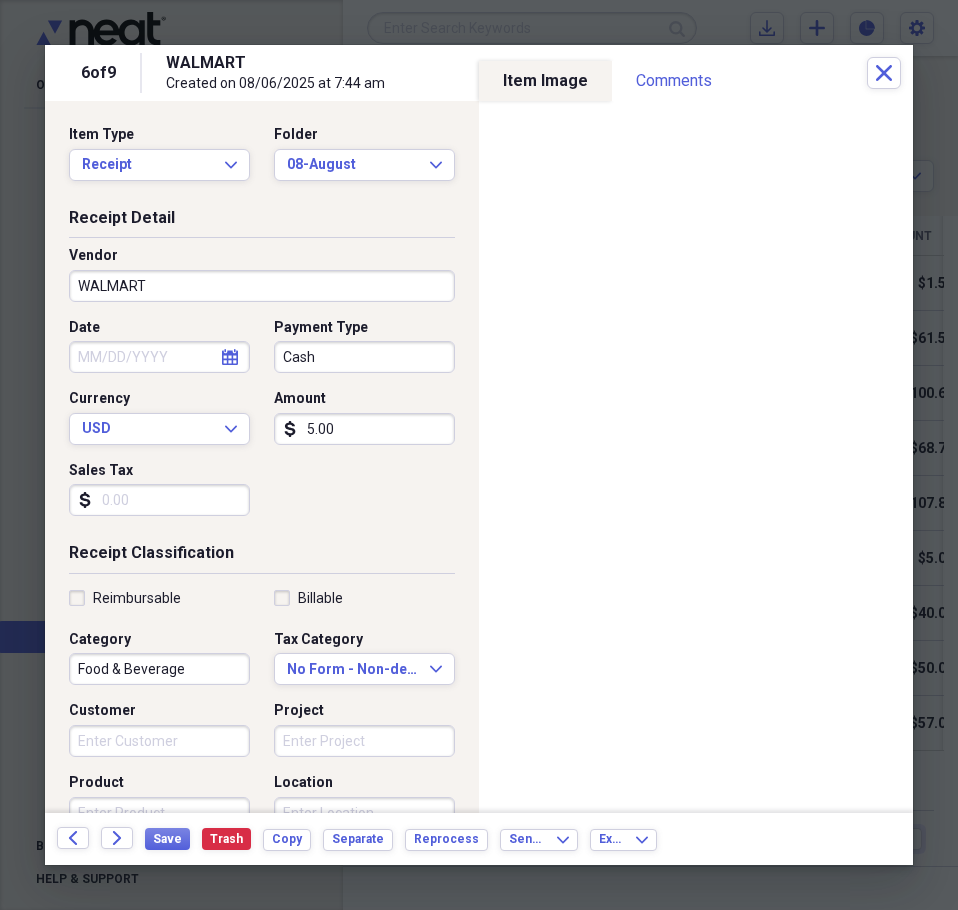 click on "5.00" at bounding box center [364, 429] 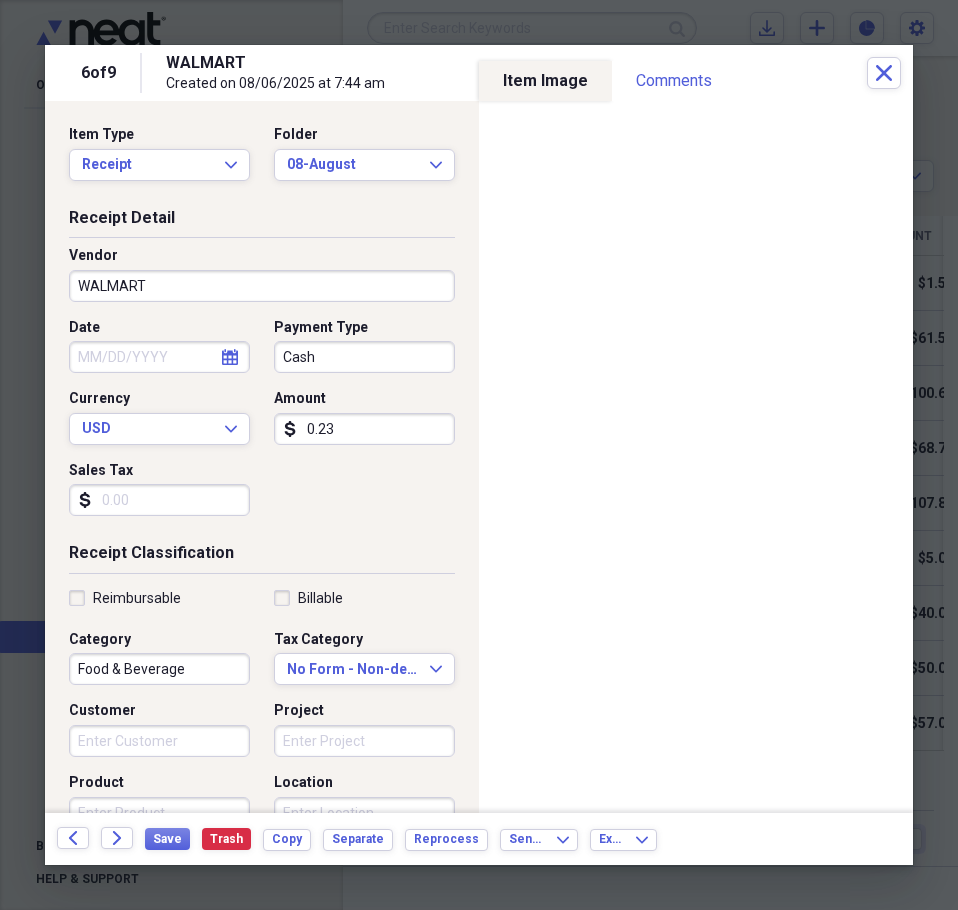 type on "0.02" 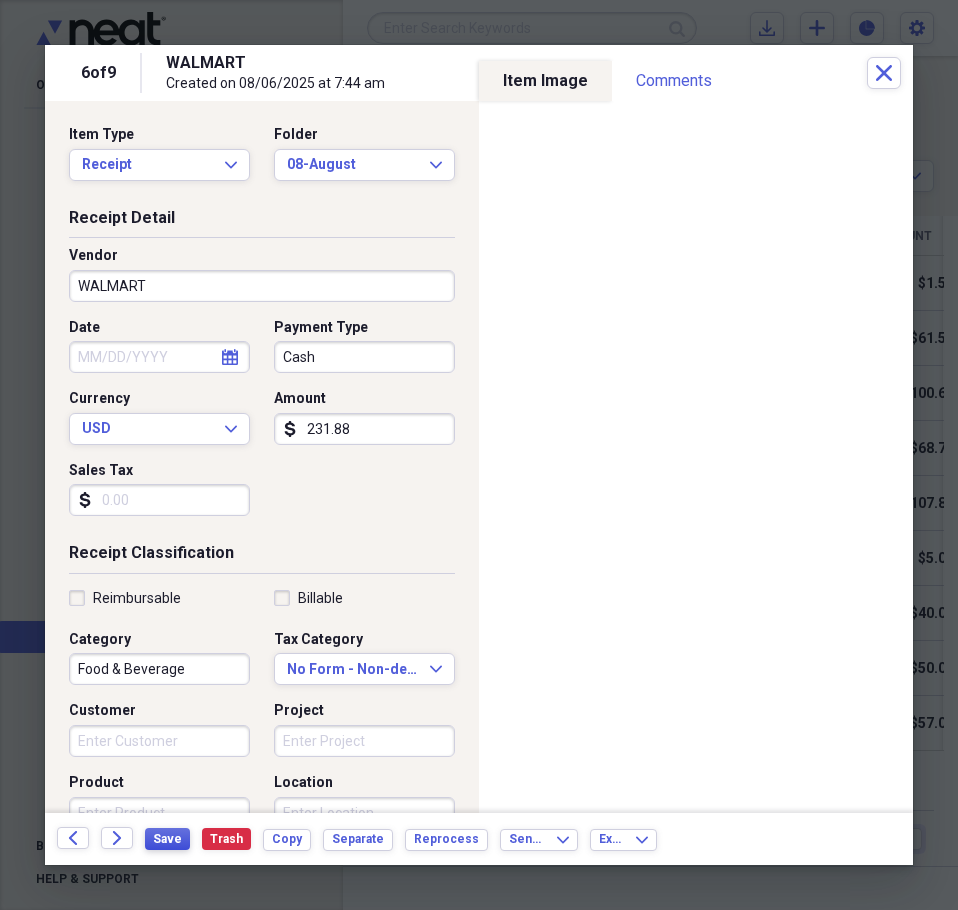 type on "231.88" 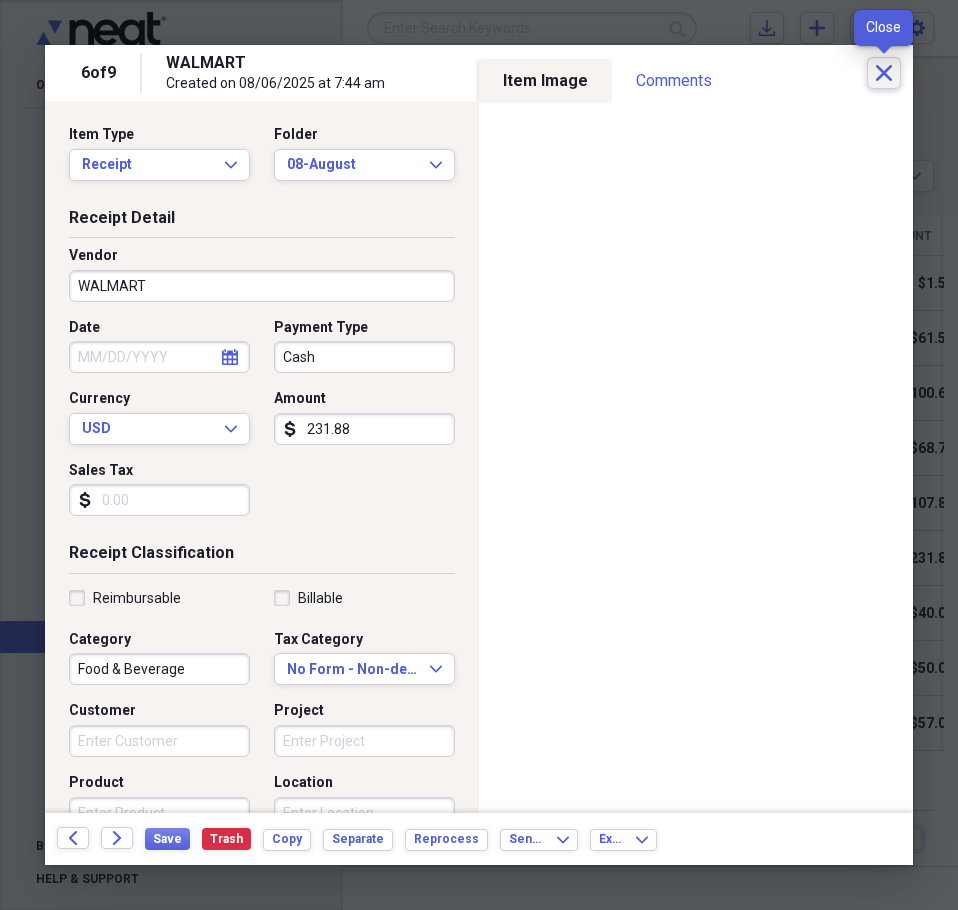 click on "Close" at bounding box center (884, 73) 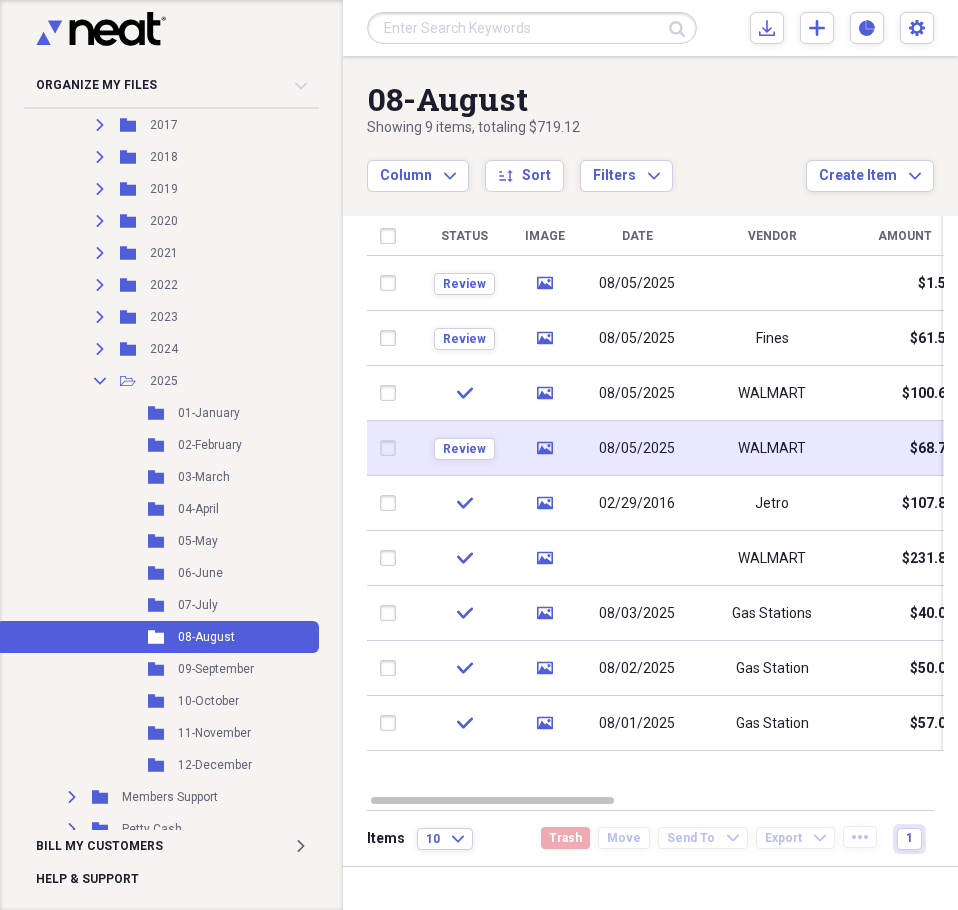 click on "WALMART" at bounding box center (772, 448) 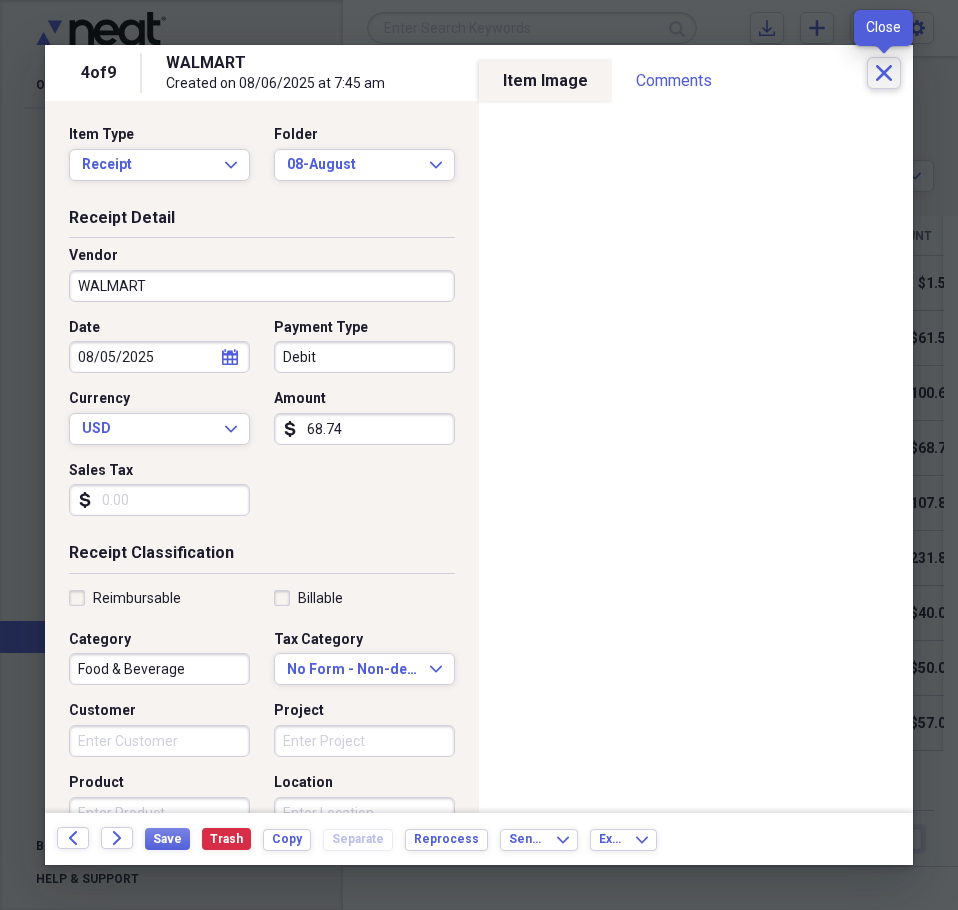 click 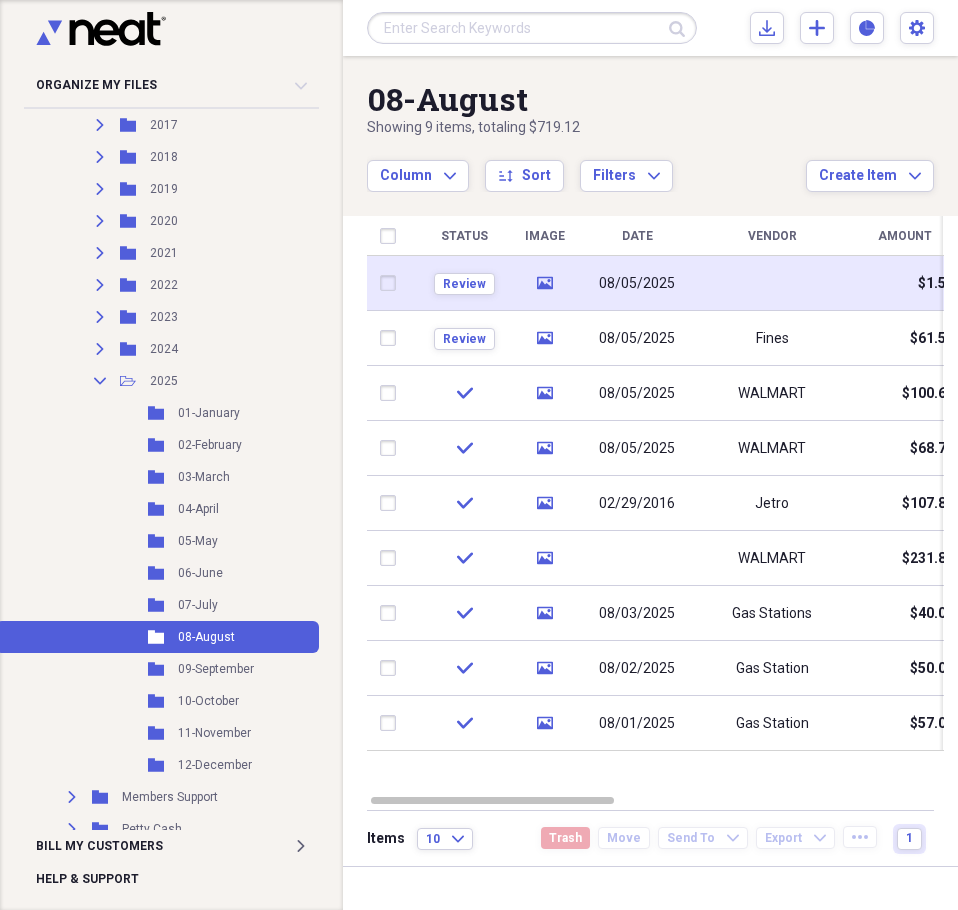 click on "$1.50" at bounding box center [904, 283] 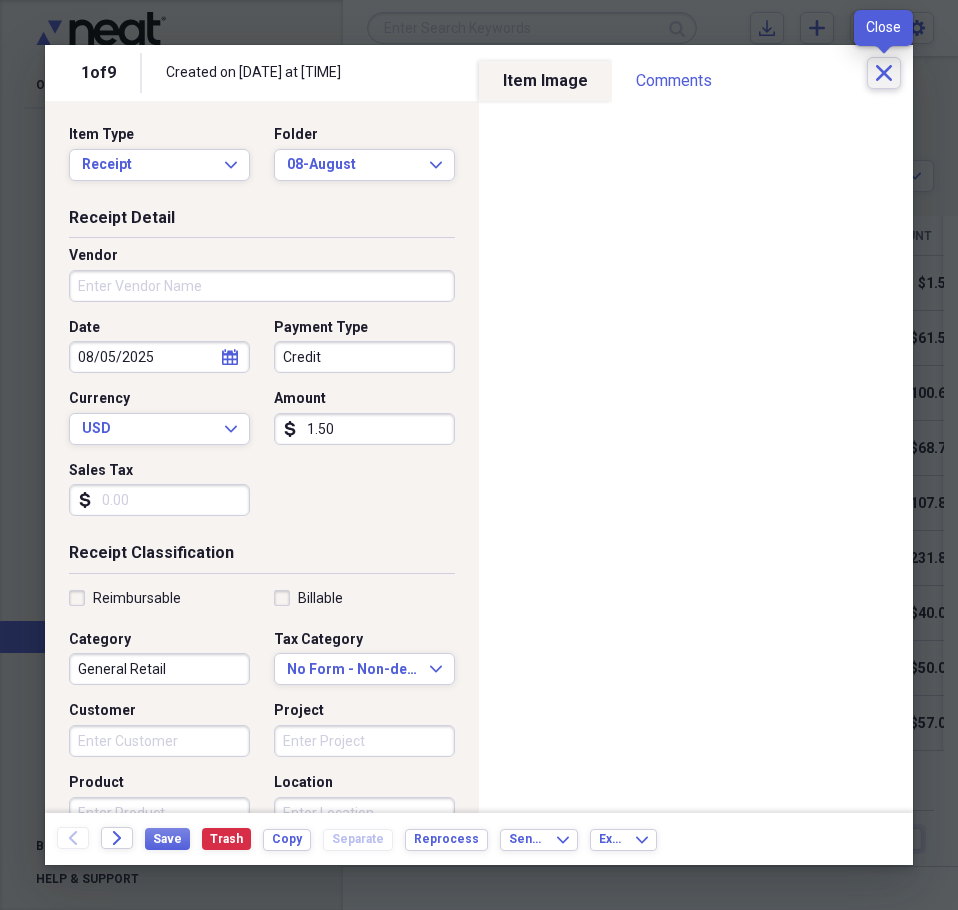 click on "Close" 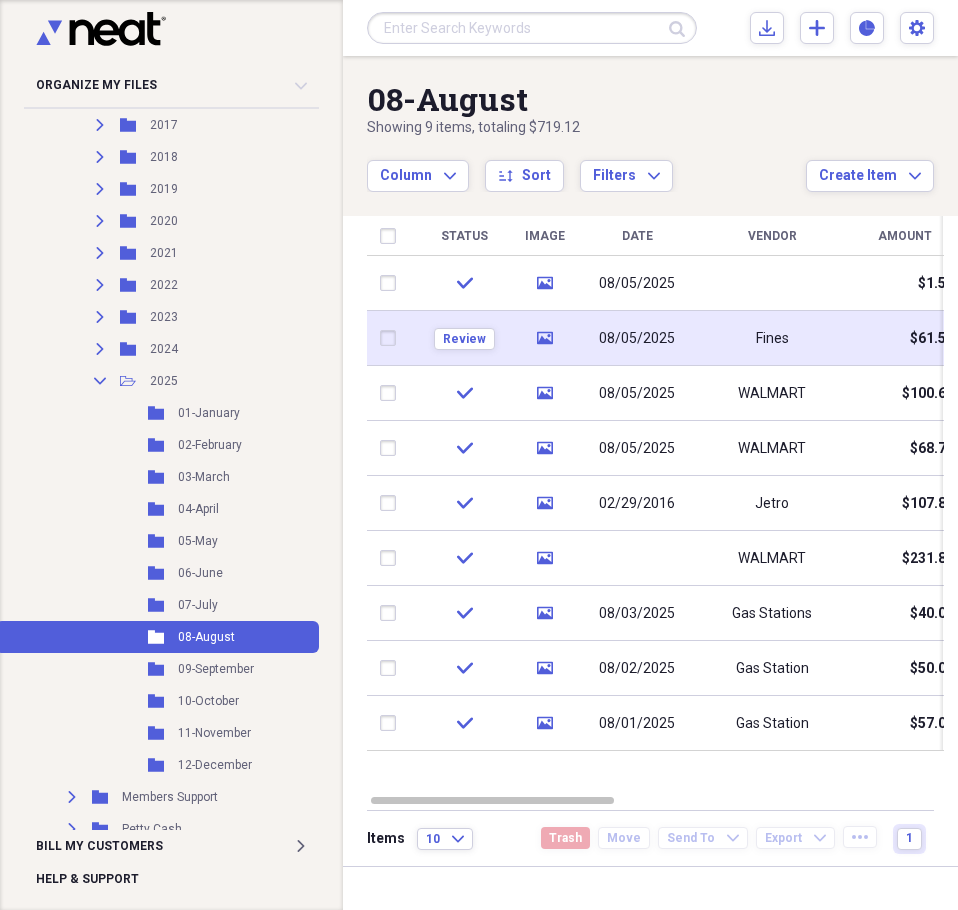 click on "$61.50" at bounding box center (904, 338) 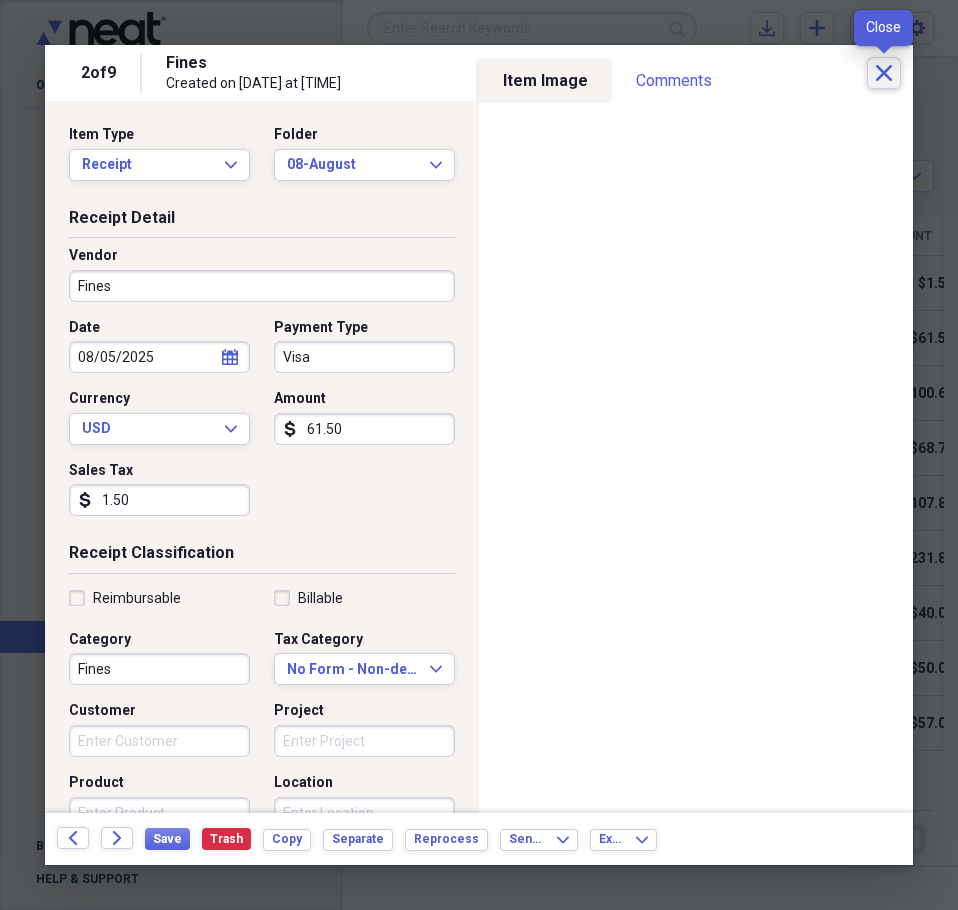 click on "Close" 